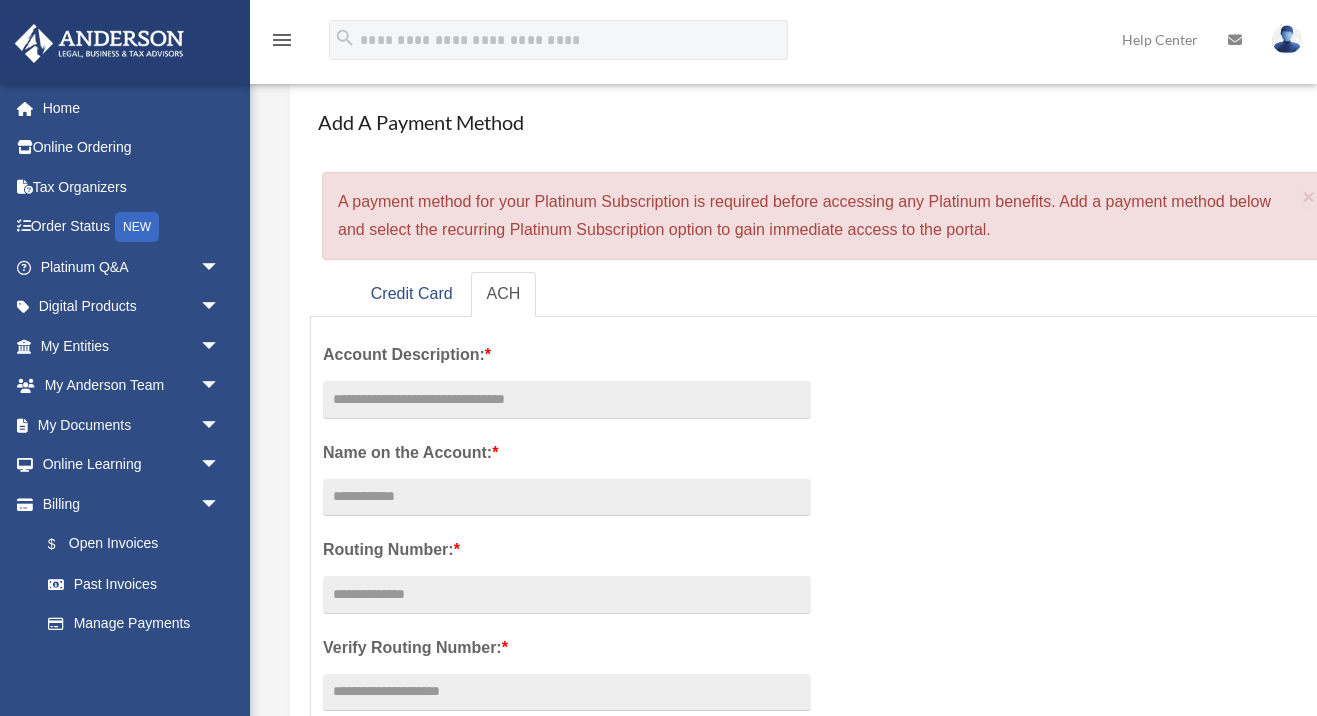 scroll, scrollTop: 115, scrollLeft: 0, axis: vertical 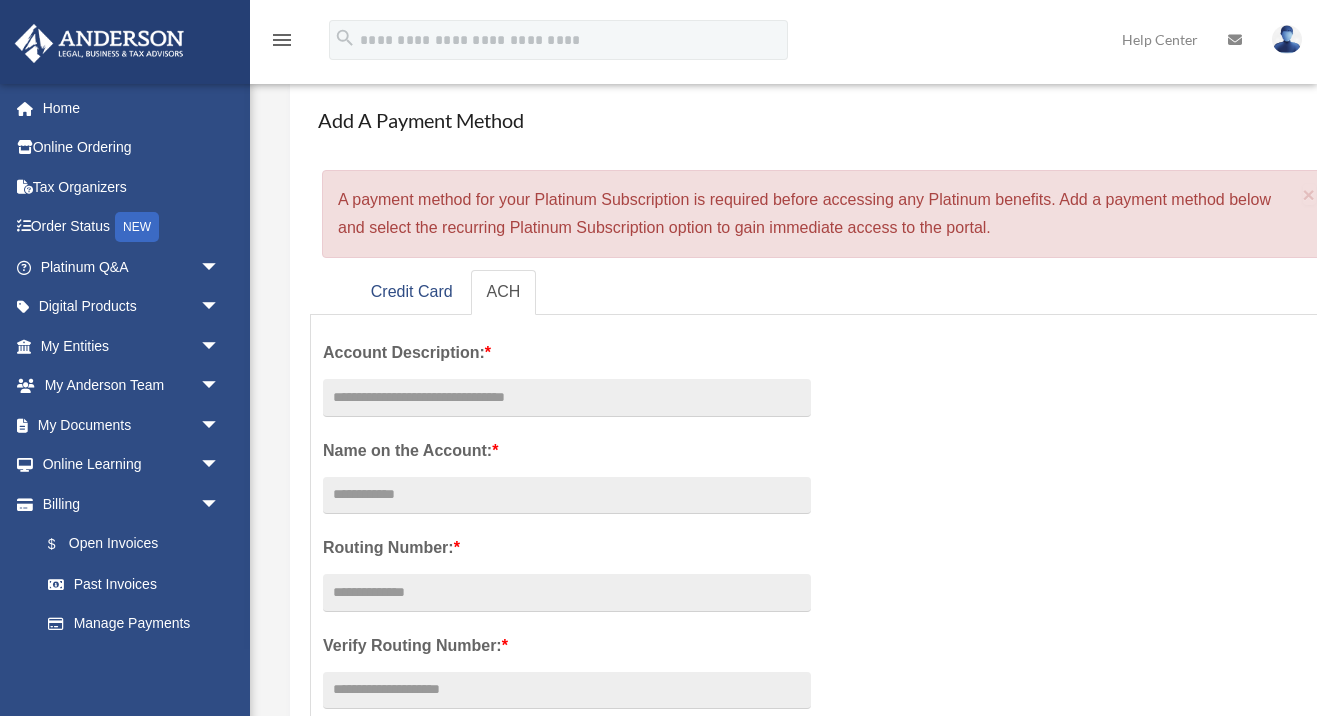 click at bounding box center (1287, 39) 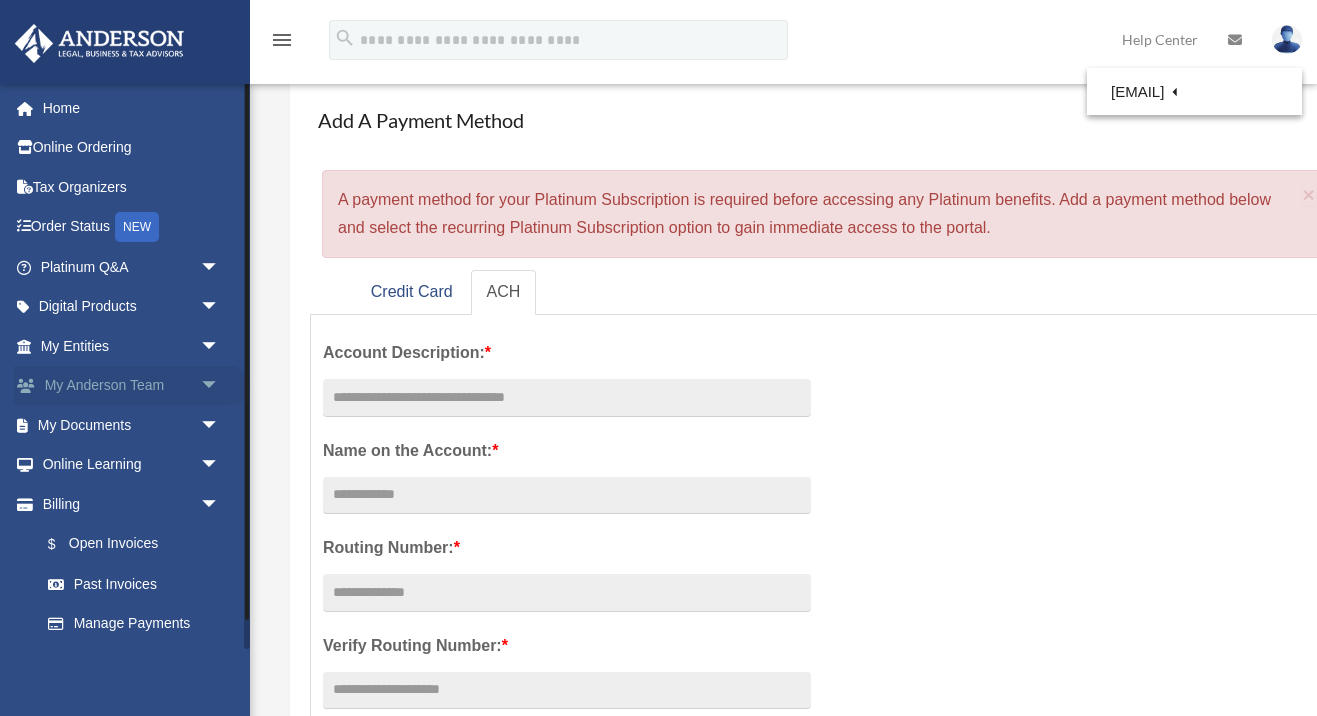 click on "arrow_drop_down" at bounding box center [220, 386] 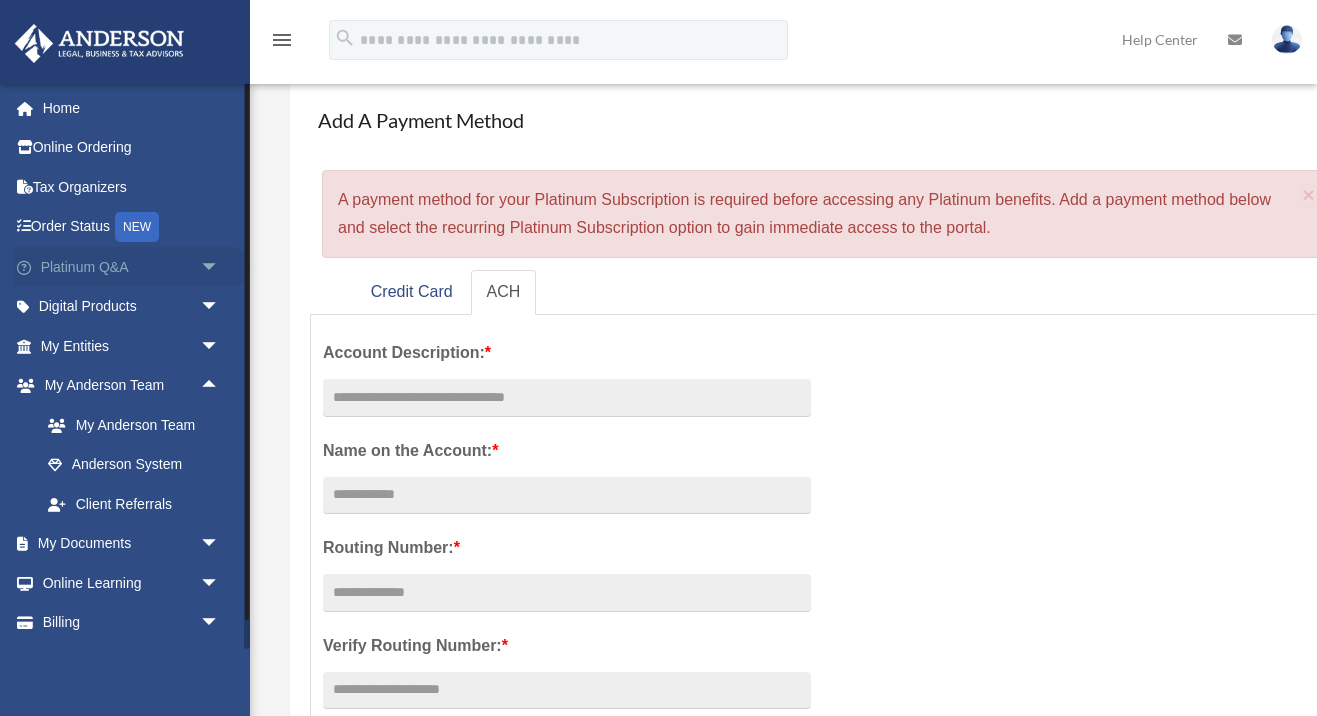 click on "arrow_drop_down" at bounding box center (220, 267) 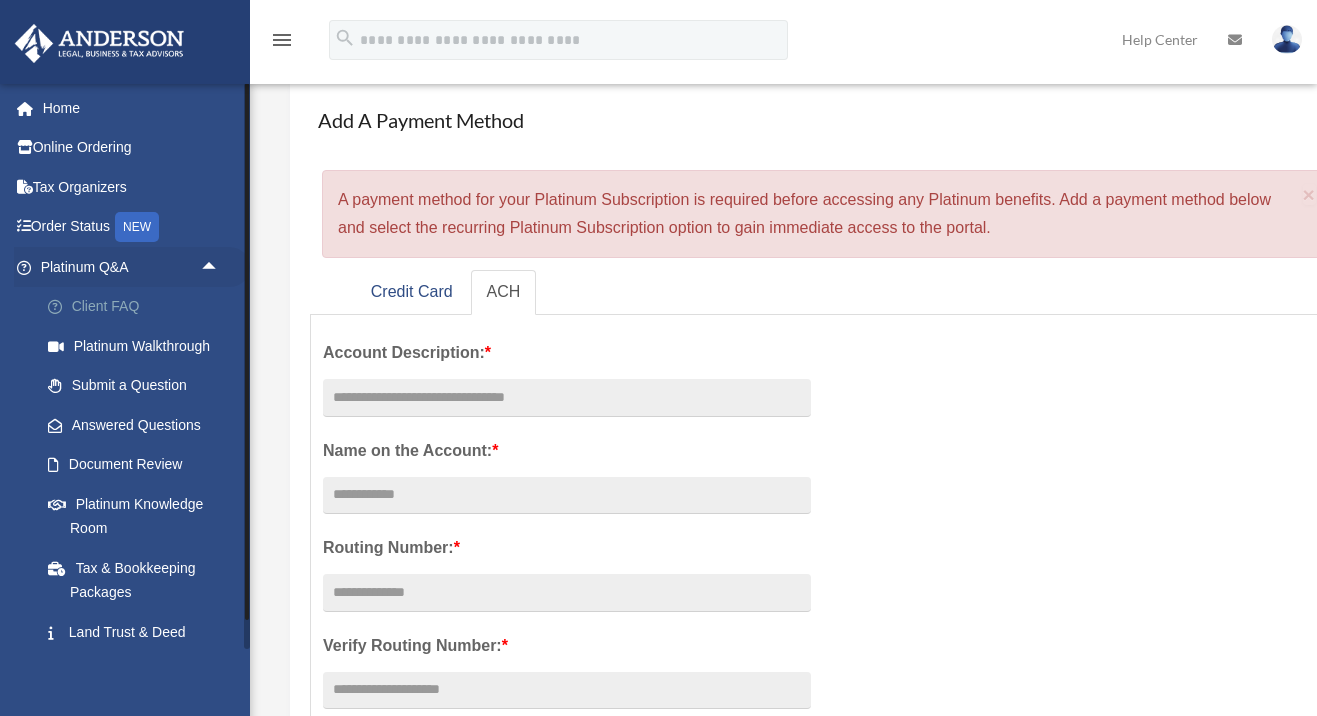 click on "Client FAQ" at bounding box center [139, 307] 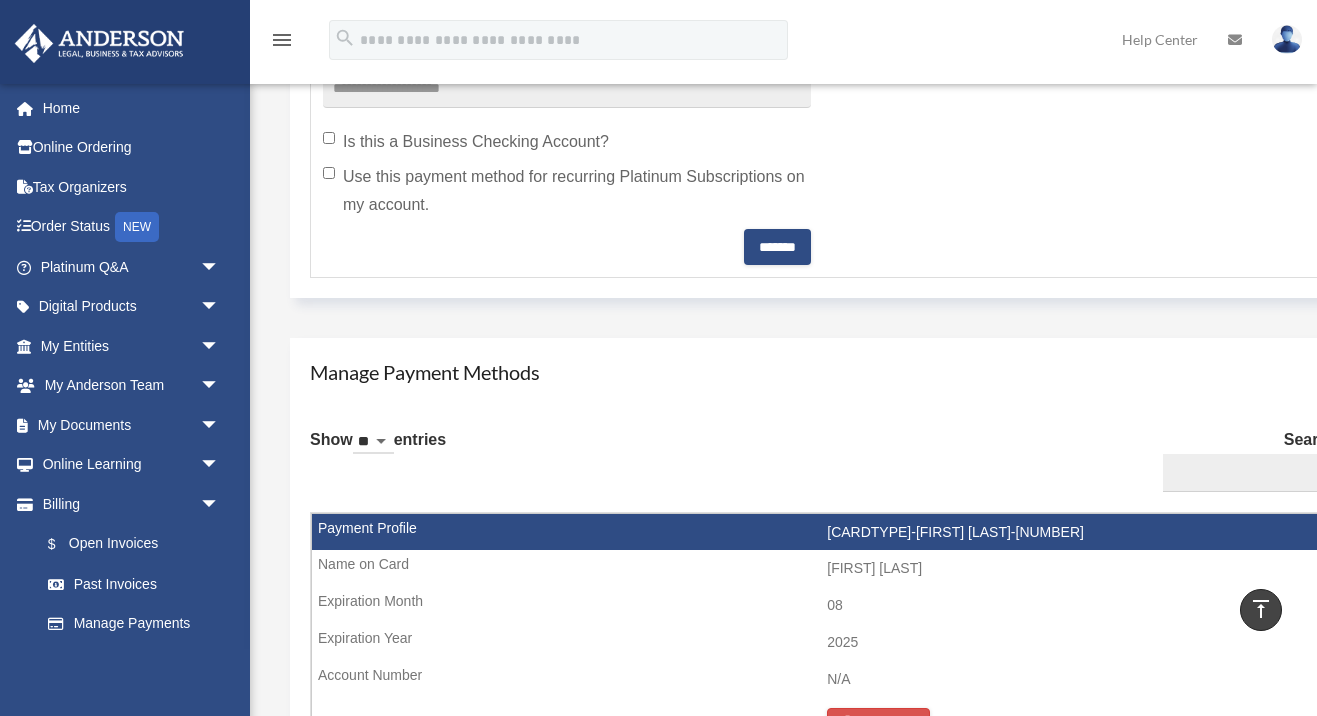 scroll, scrollTop: 591, scrollLeft: 0, axis: vertical 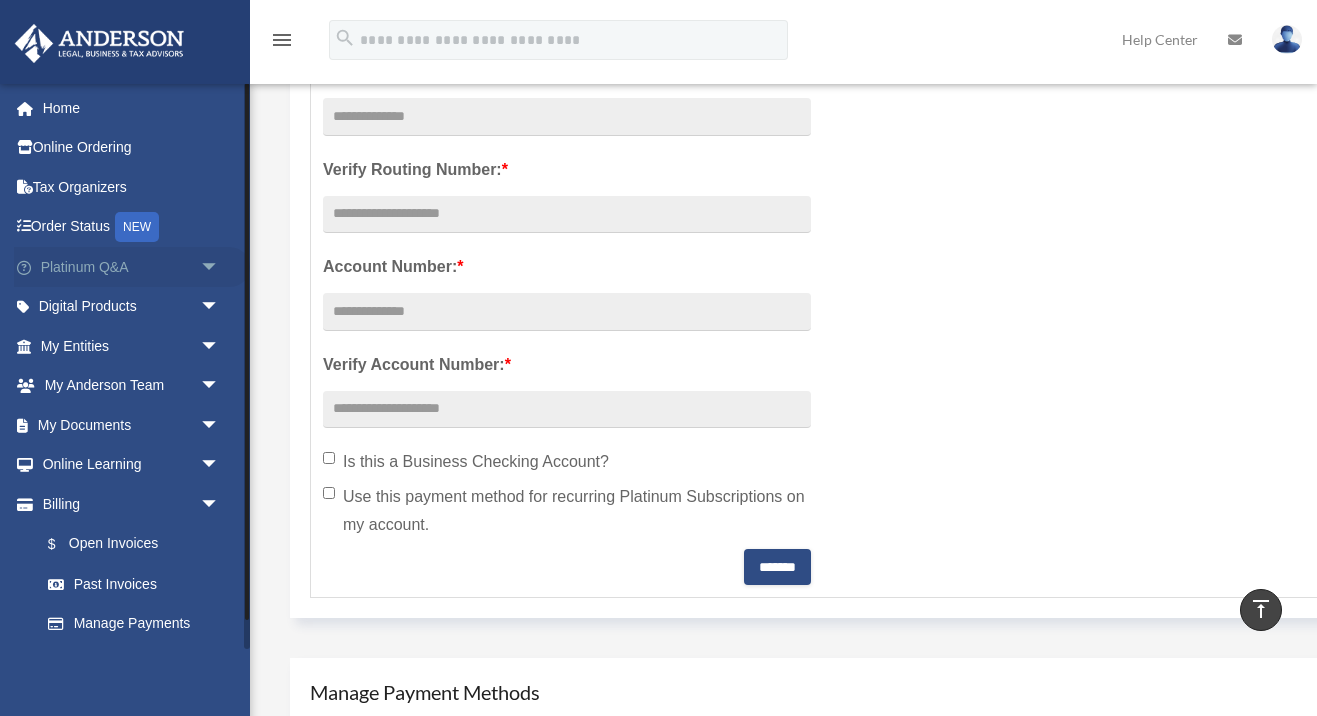 click on "Platinum Q&A arrow_drop_down" at bounding box center (132, 267) 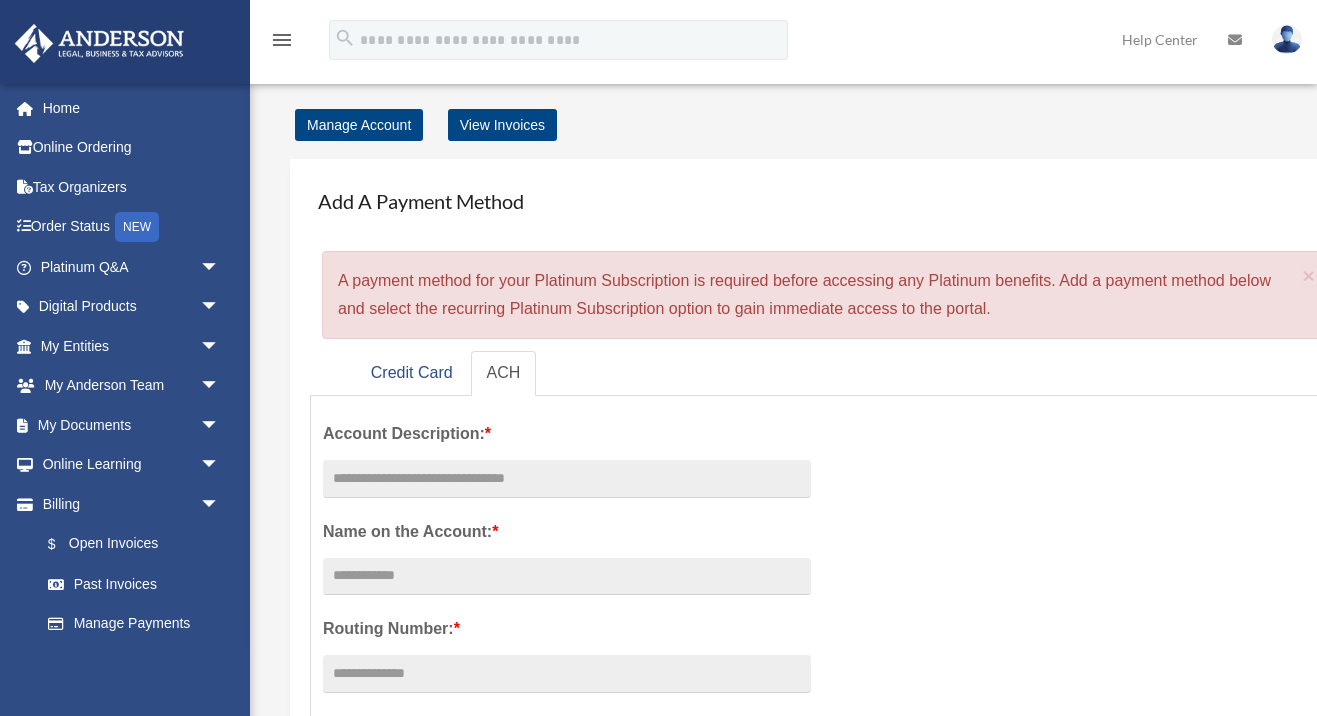 scroll, scrollTop: 0, scrollLeft: 0, axis: both 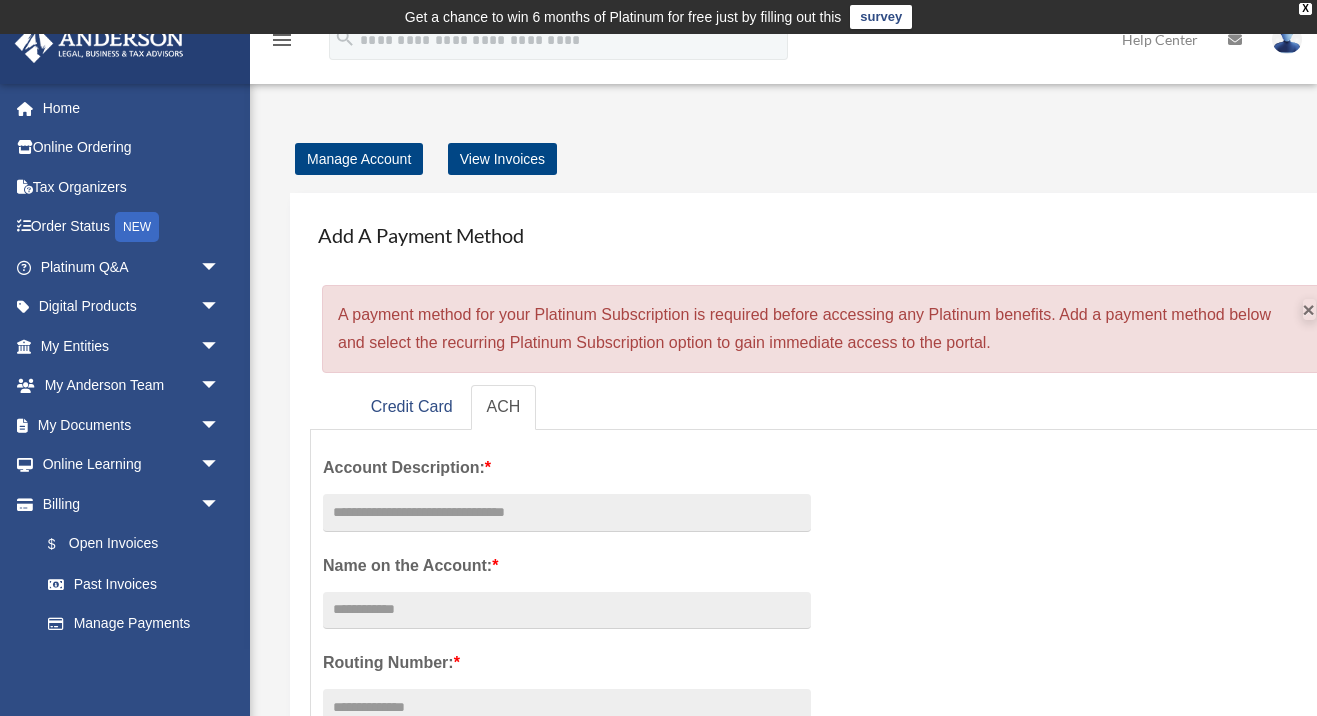 click on "×" at bounding box center (1309, 309) 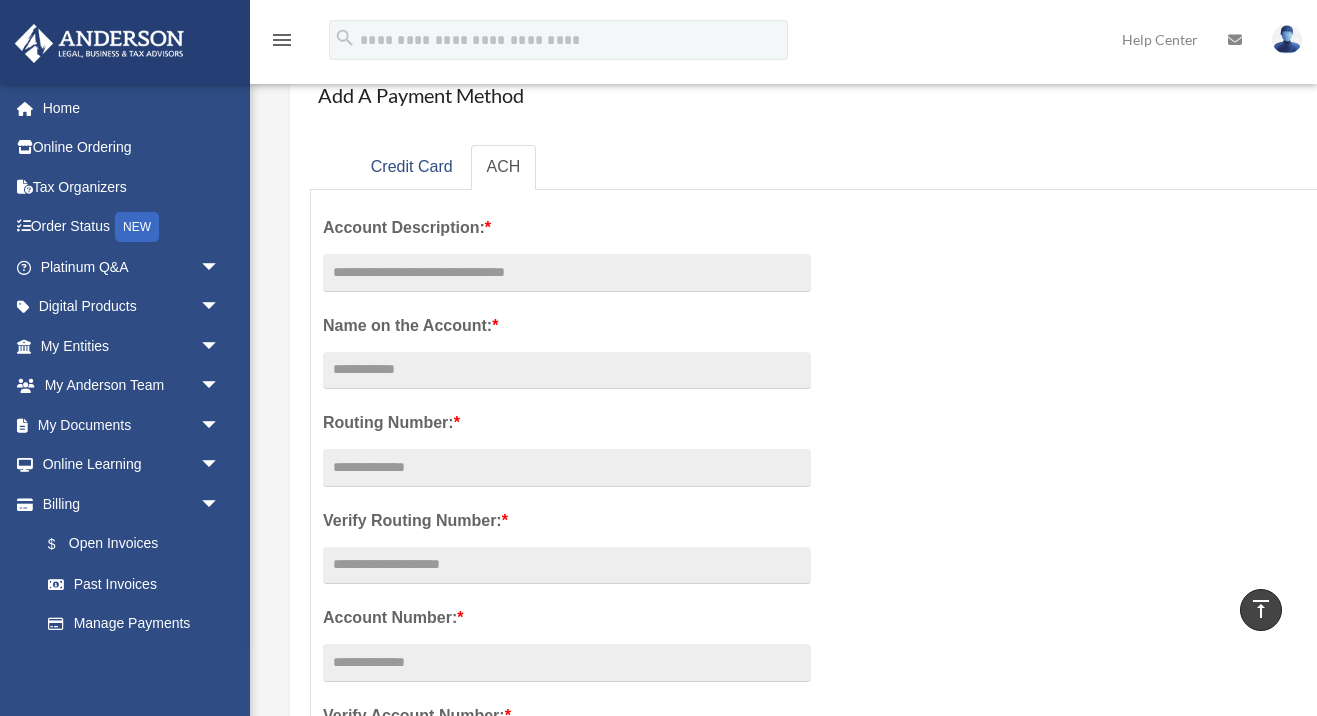 scroll, scrollTop: 37, scrollLeft: 0, axis: vertical 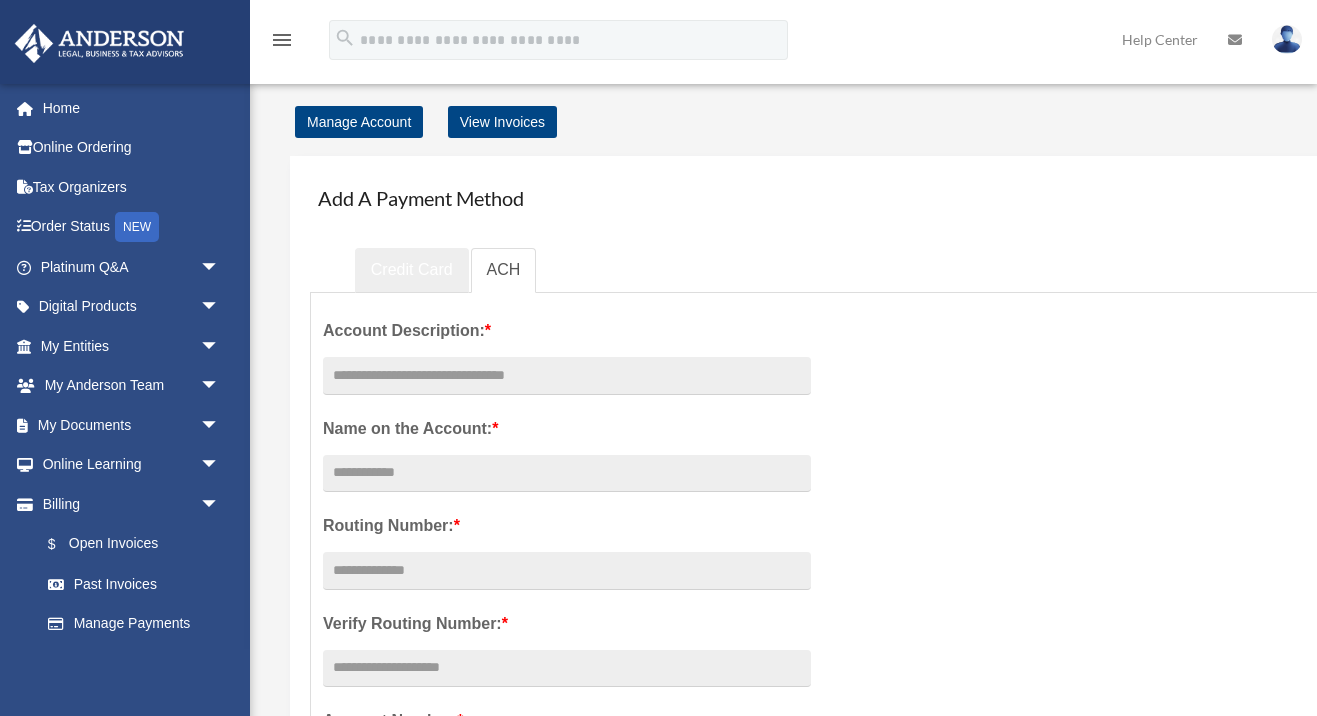 click on "Credit Card" at bounding box center (412, 270) 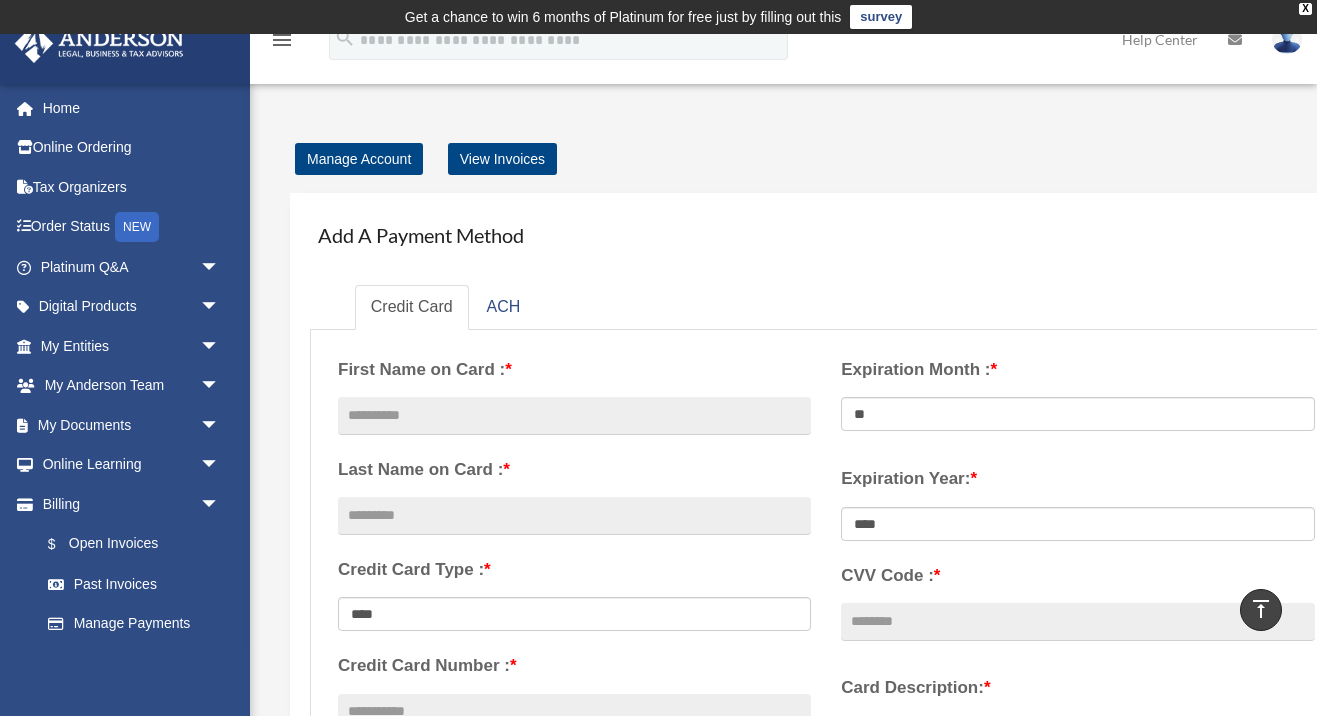 scroll, scrollTop: 0, scrollLeft: 0, axis: both 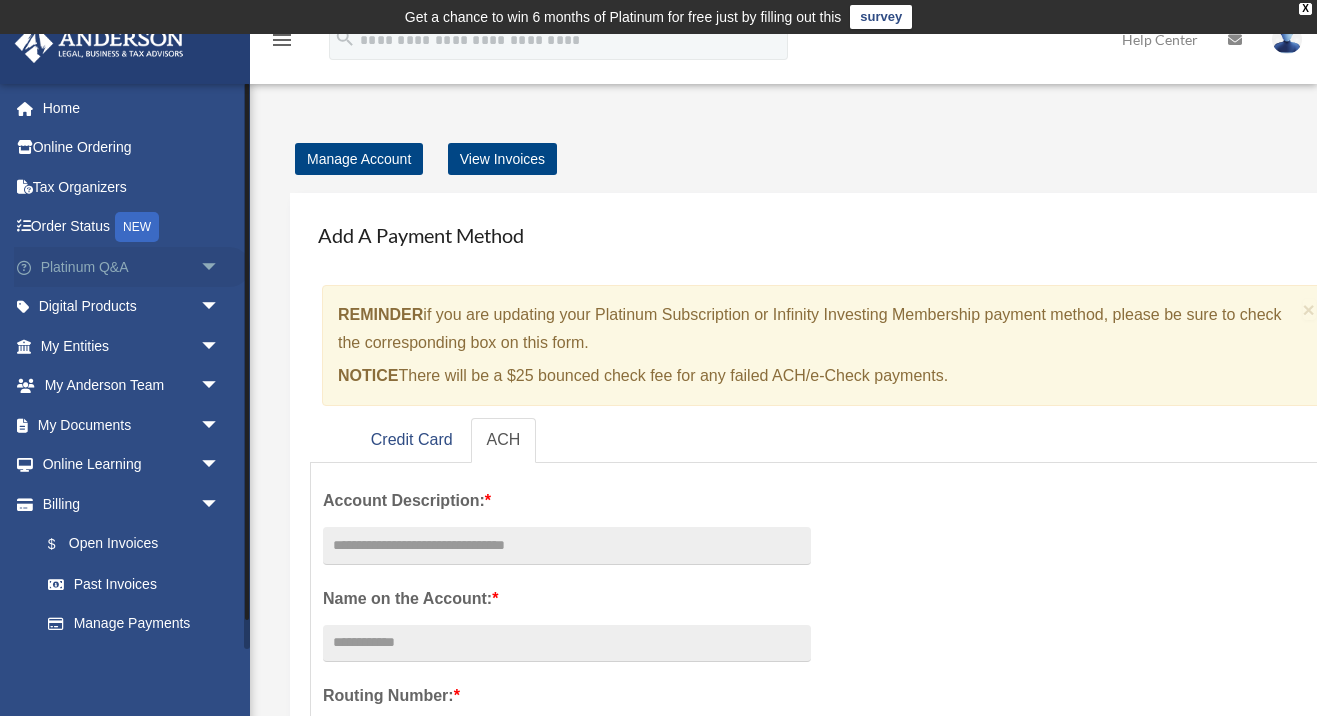 click on "arrow_drop_down" at bounding box center [220, 267] 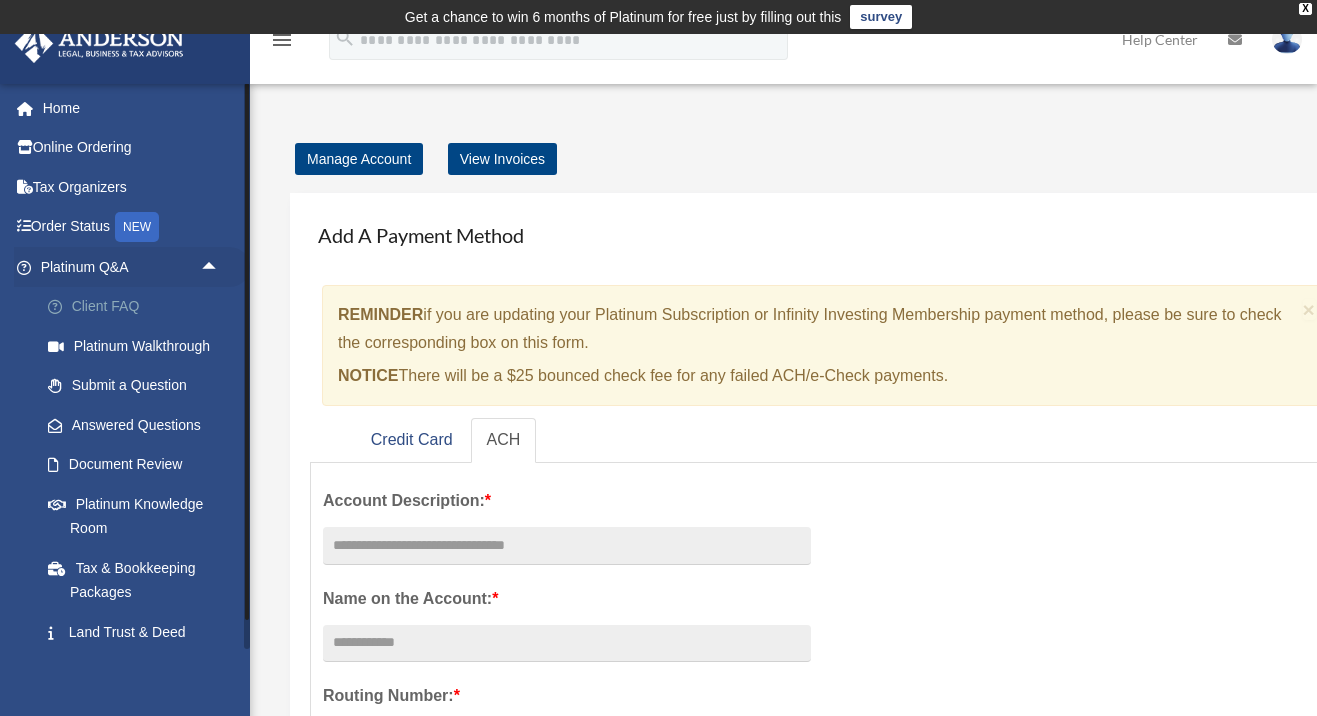 click on "Client FAQ" at bounding box center [139, 307] 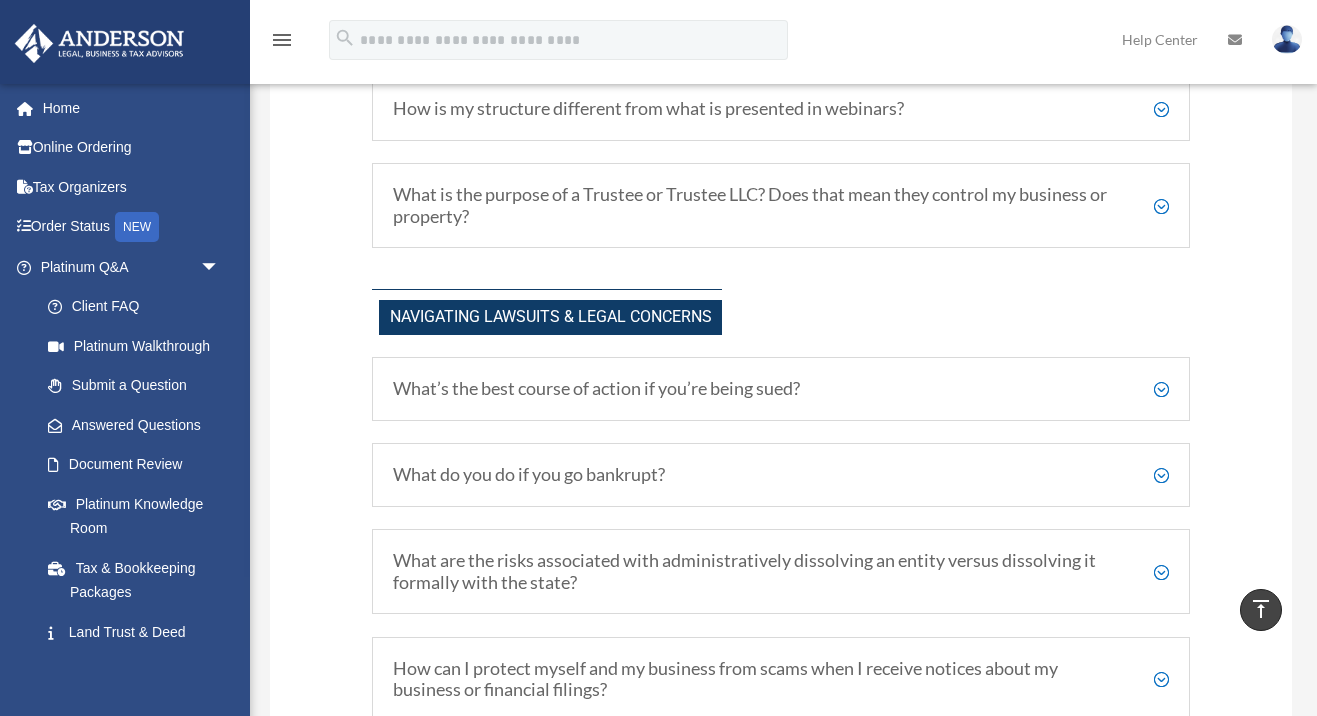 scroll, scrollTop: 1482, scrollLeft: 0, axis: vertical 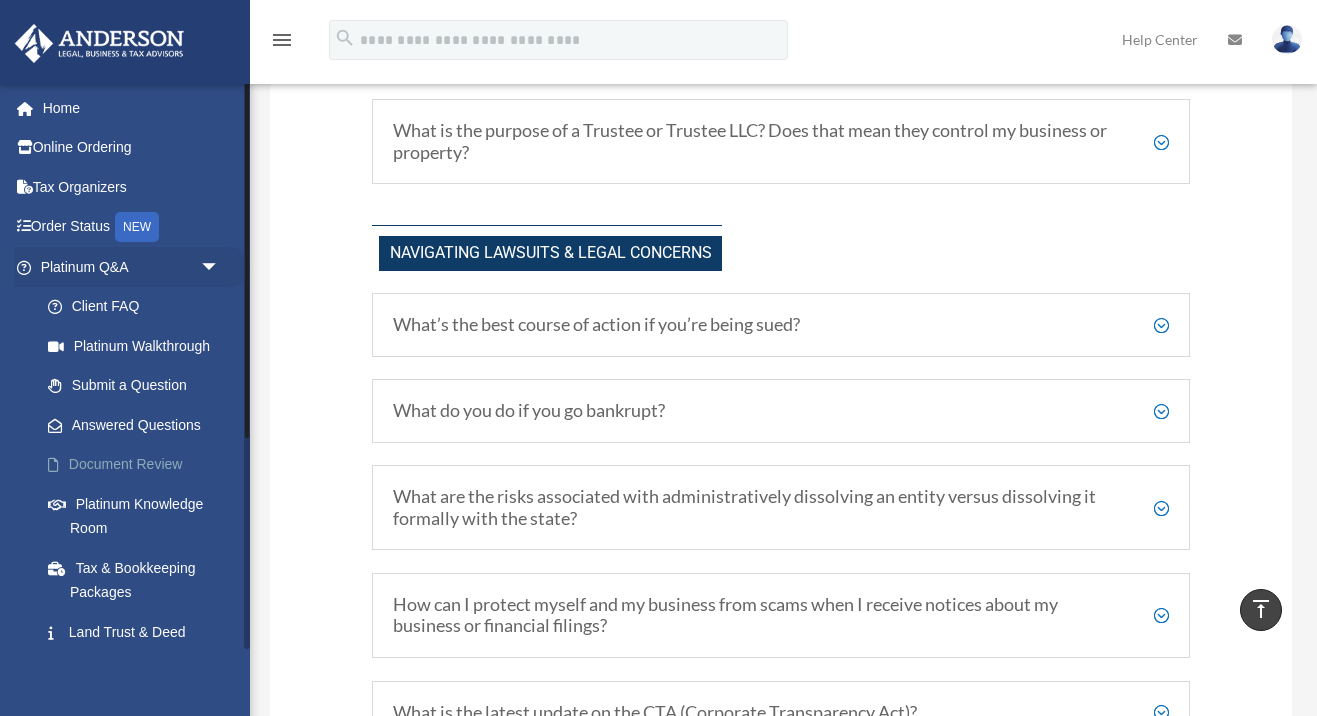 click on "Document Review" at bounding box center (139, 465) 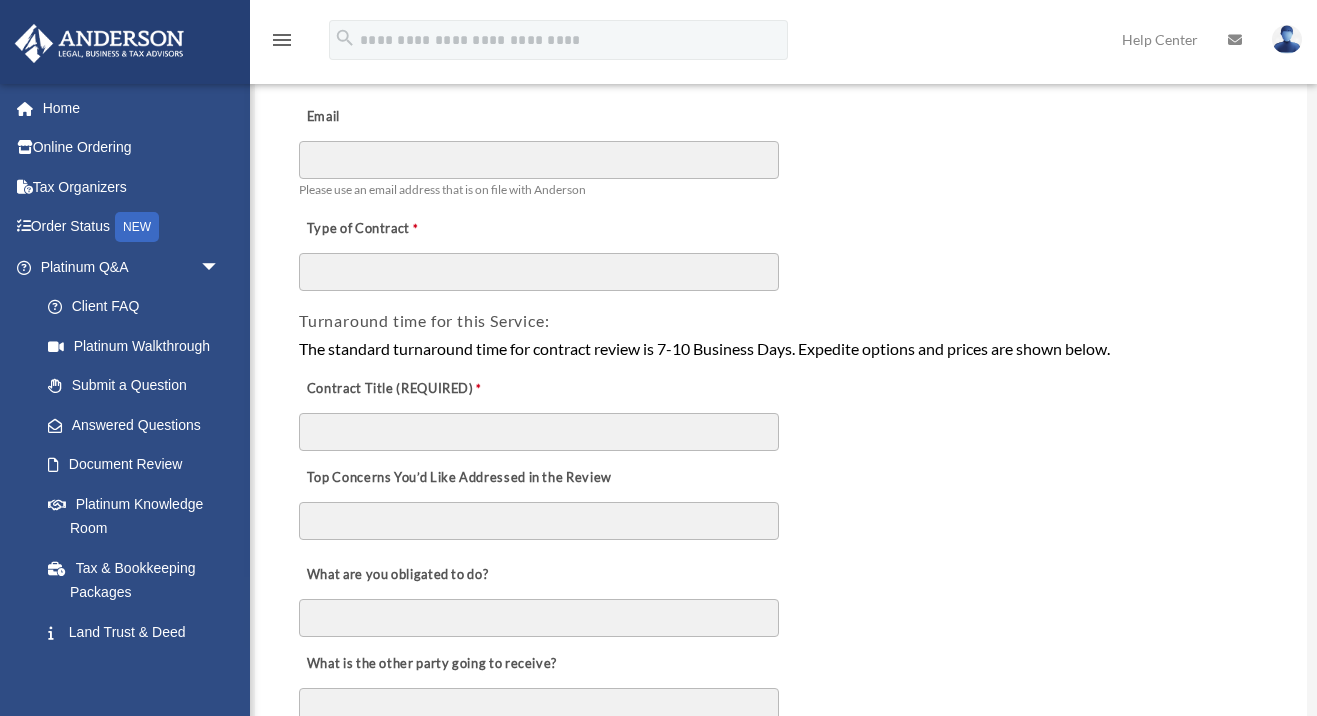 scroll, scrollTop: 207, scrollLeft: 0, axis: vertical 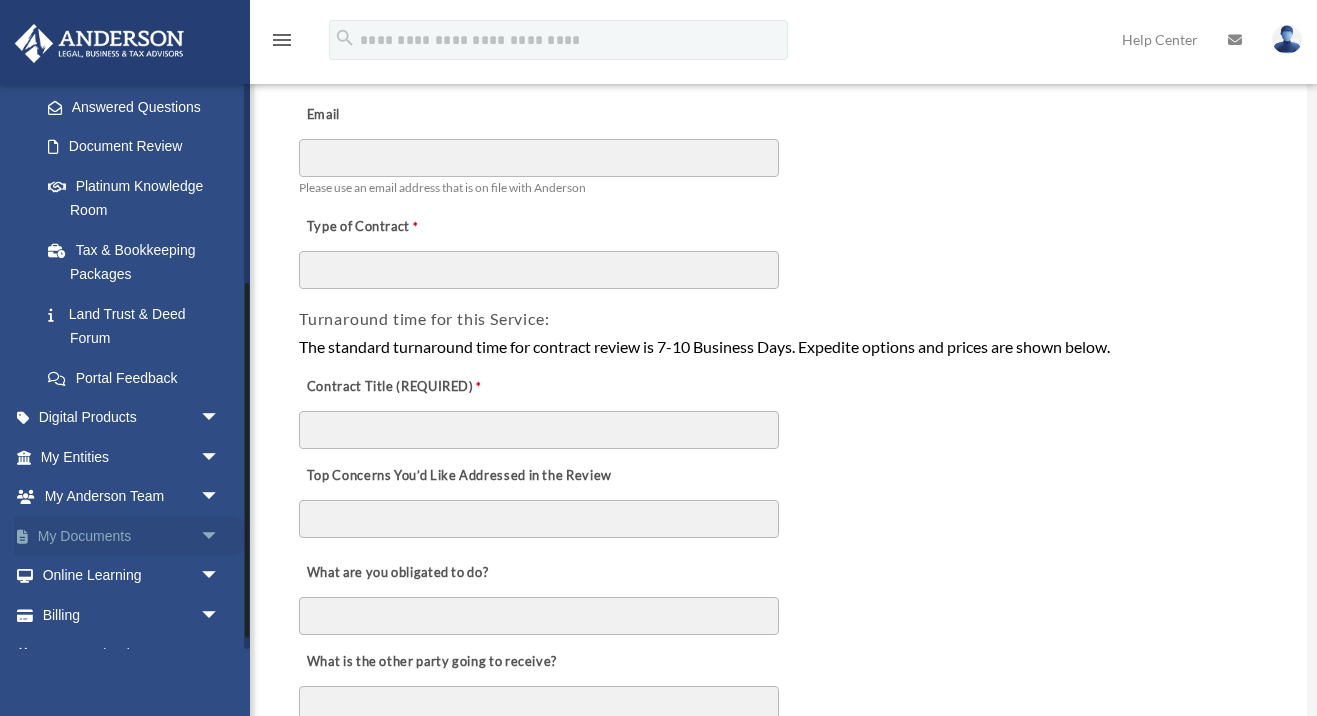 click on "arrow_drop_down" at bounding box center [220, 536] 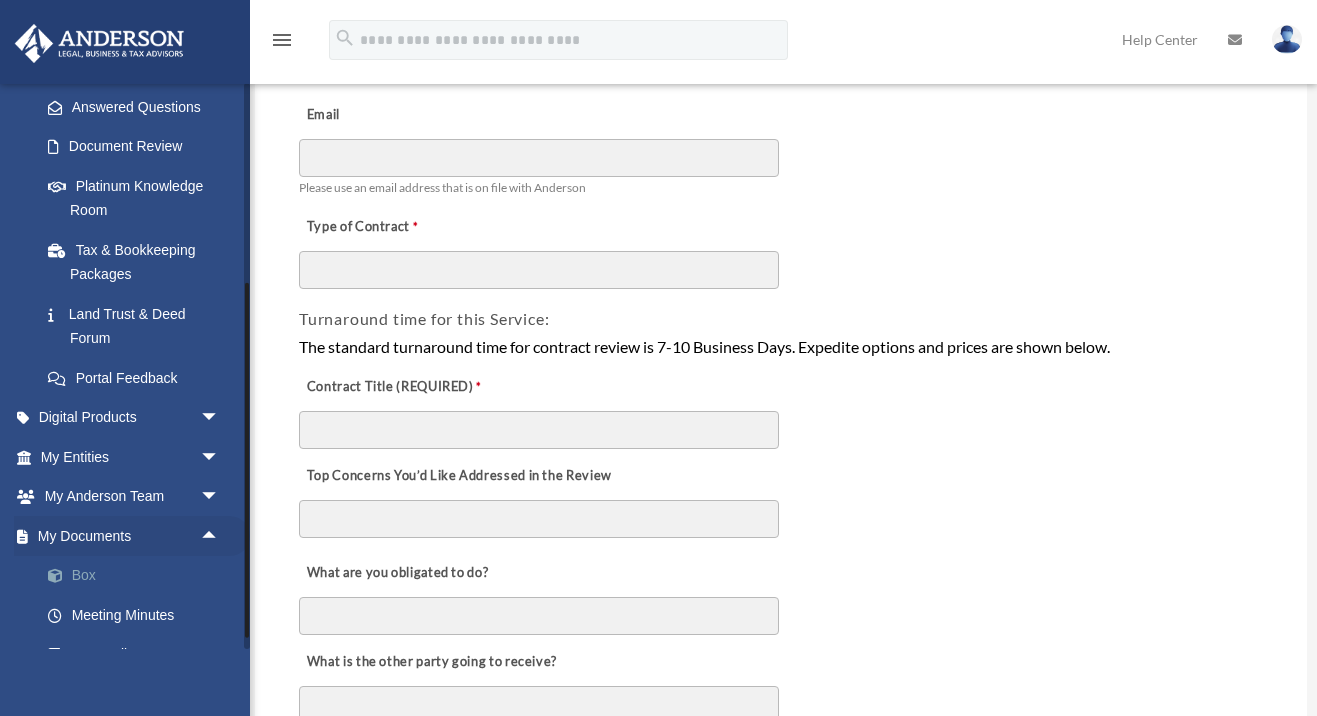 click on "Box" at bounding box center (139, 576) 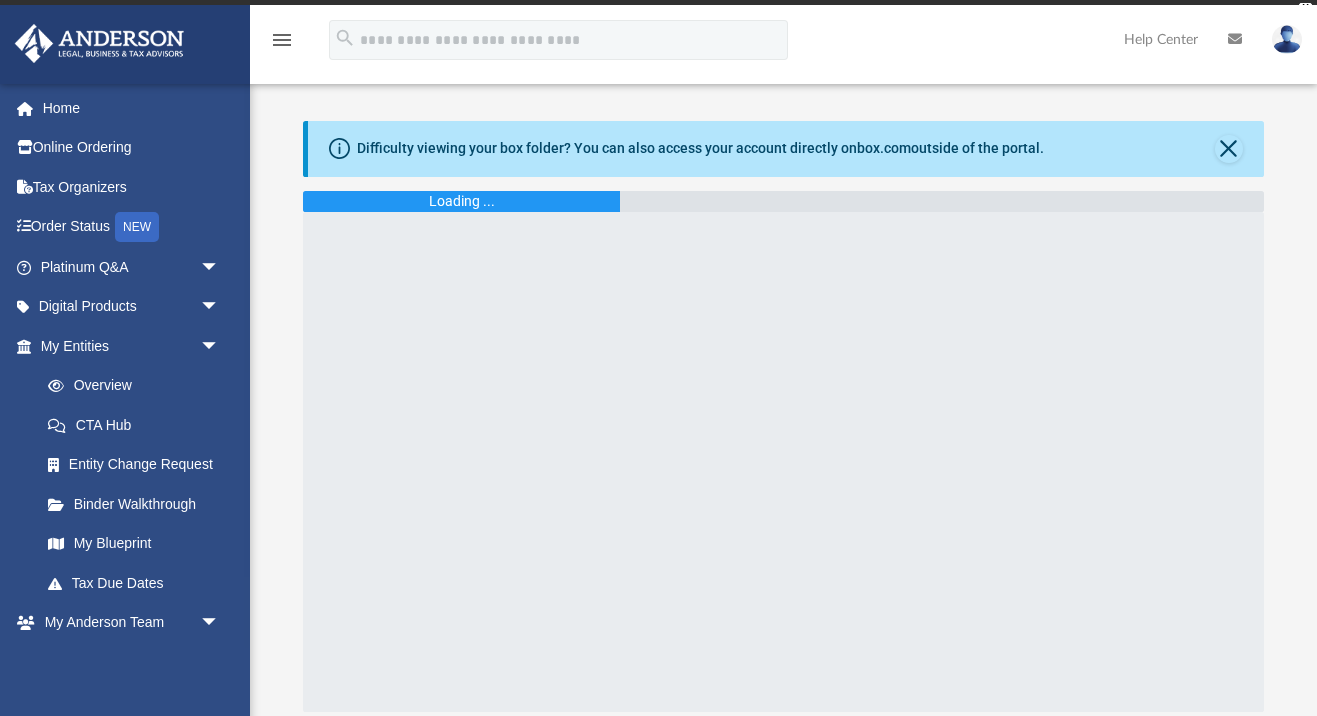 scroll, scrollTop: 0, scrollLeft: 0, axis: both 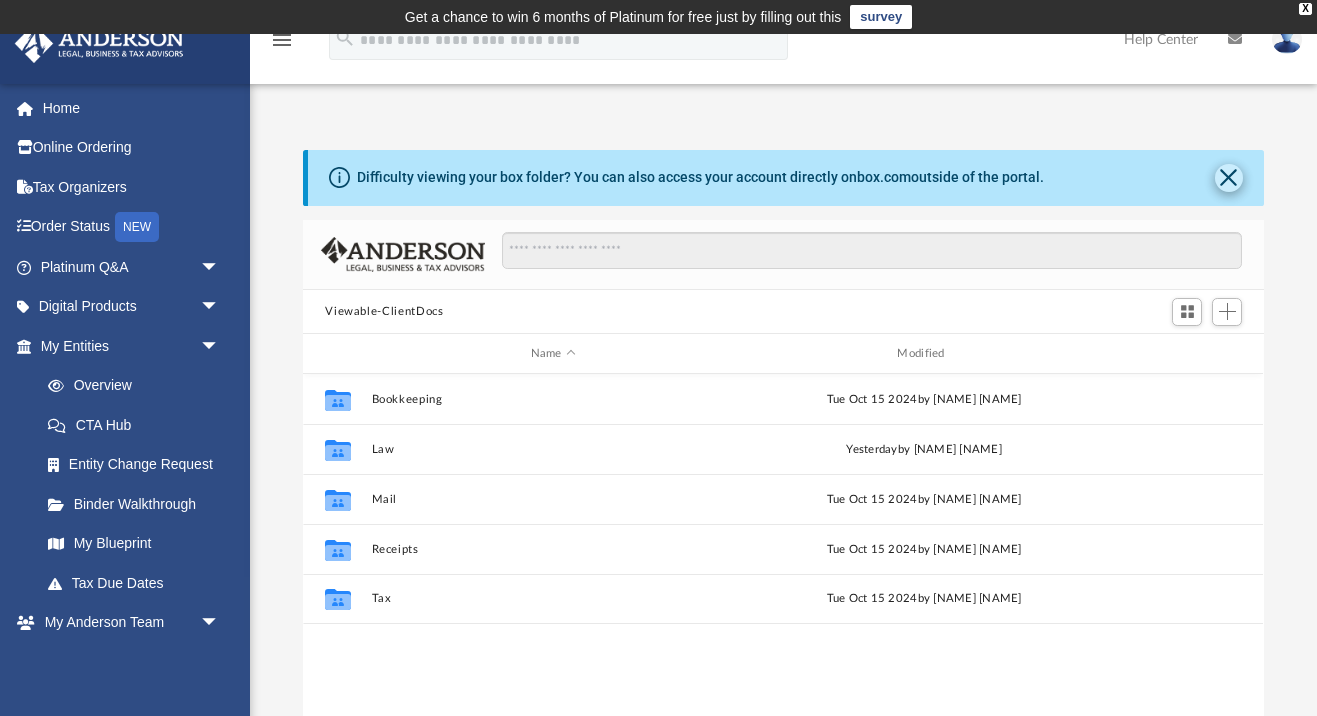 click 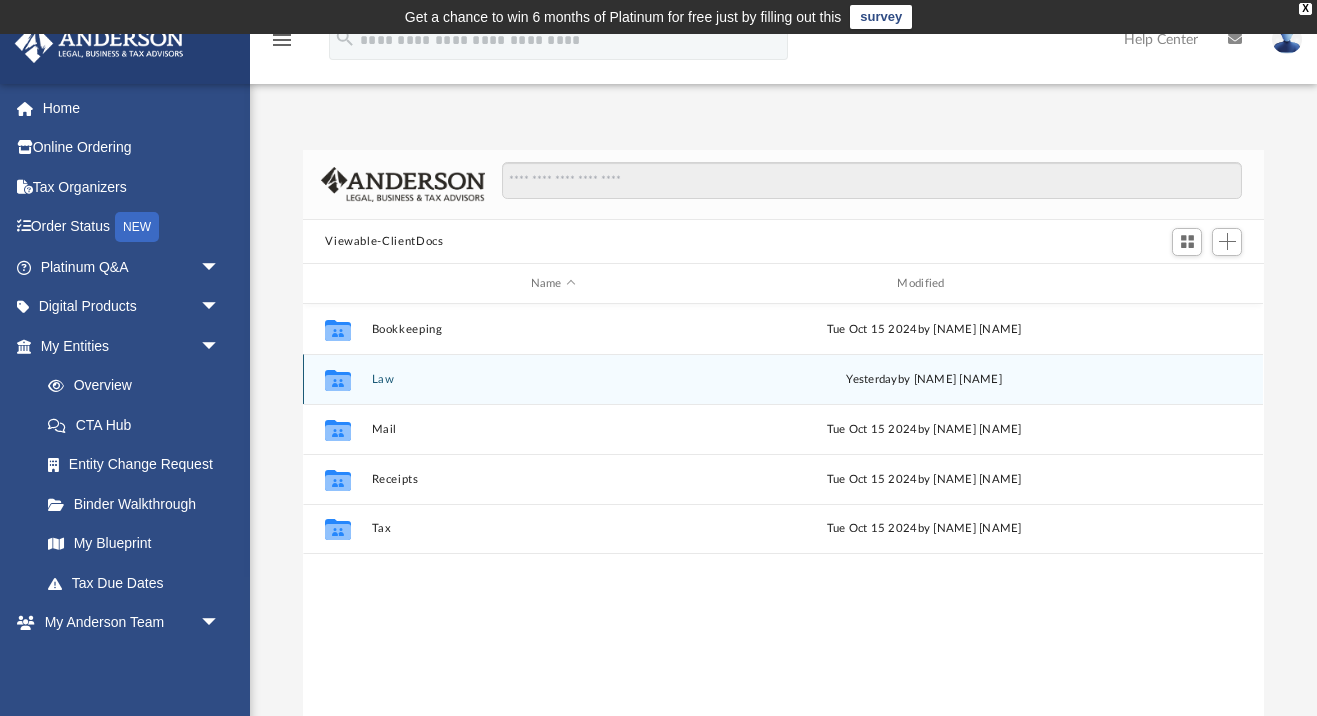 click on "Law" at bounding box center [553, 379] 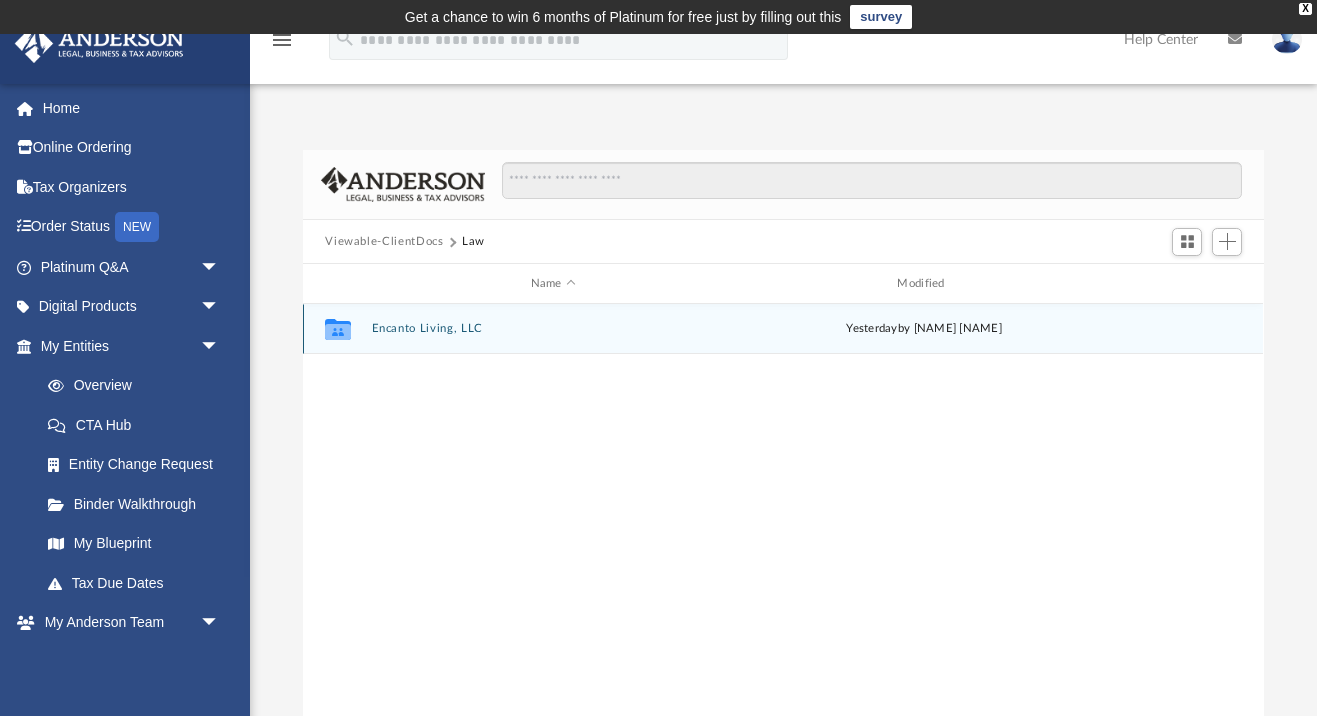 click on "Encanto Living, LLC" at bounding box center [553, 329] 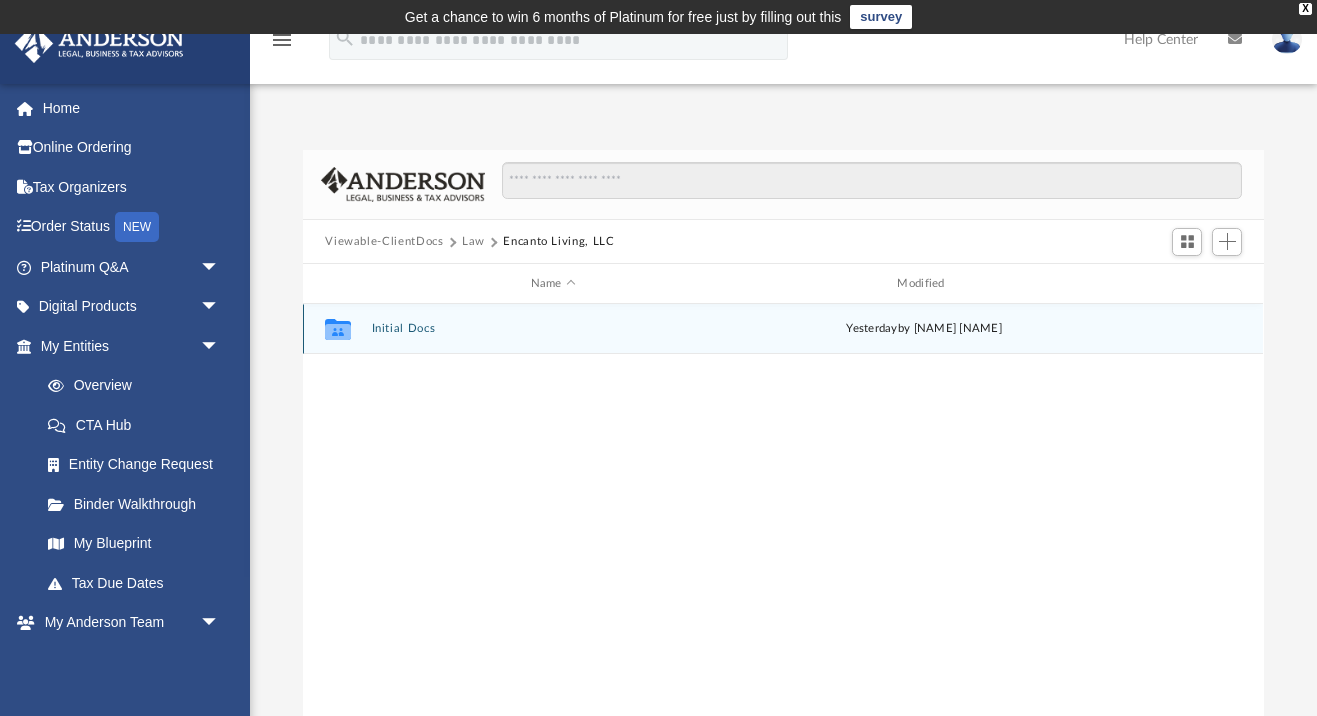 click on "Initial Docs" at bounding box center [553, 329] 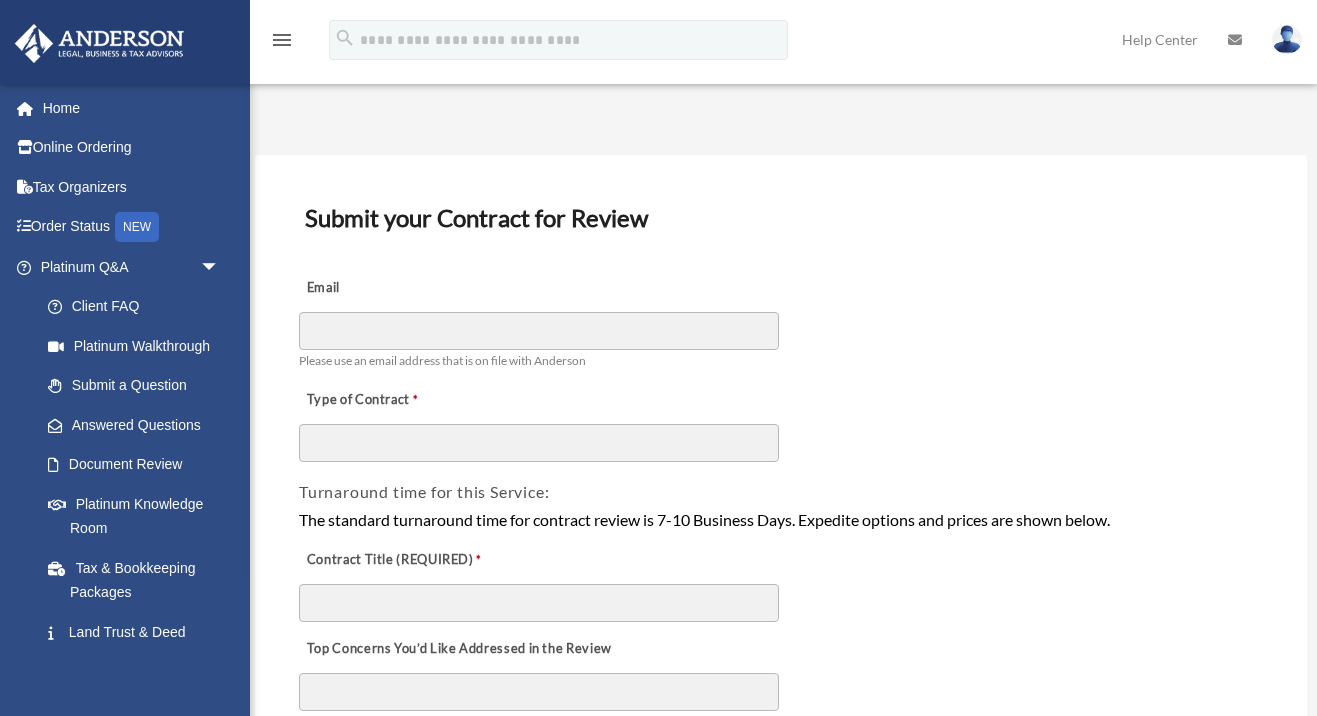 scroll, scrollTop: 0, scrollLeft: 0, axis: both 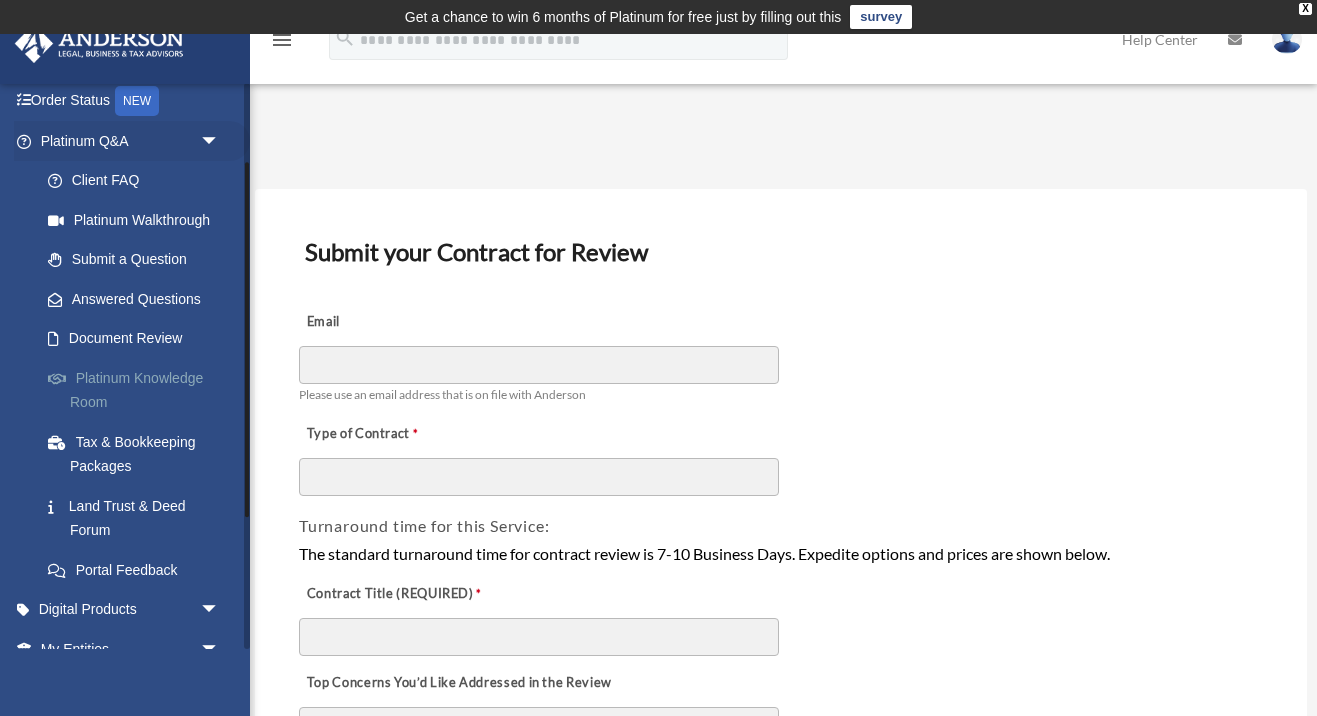 click on "Platinum Knowledge Room" at bounding box center [139, 390] 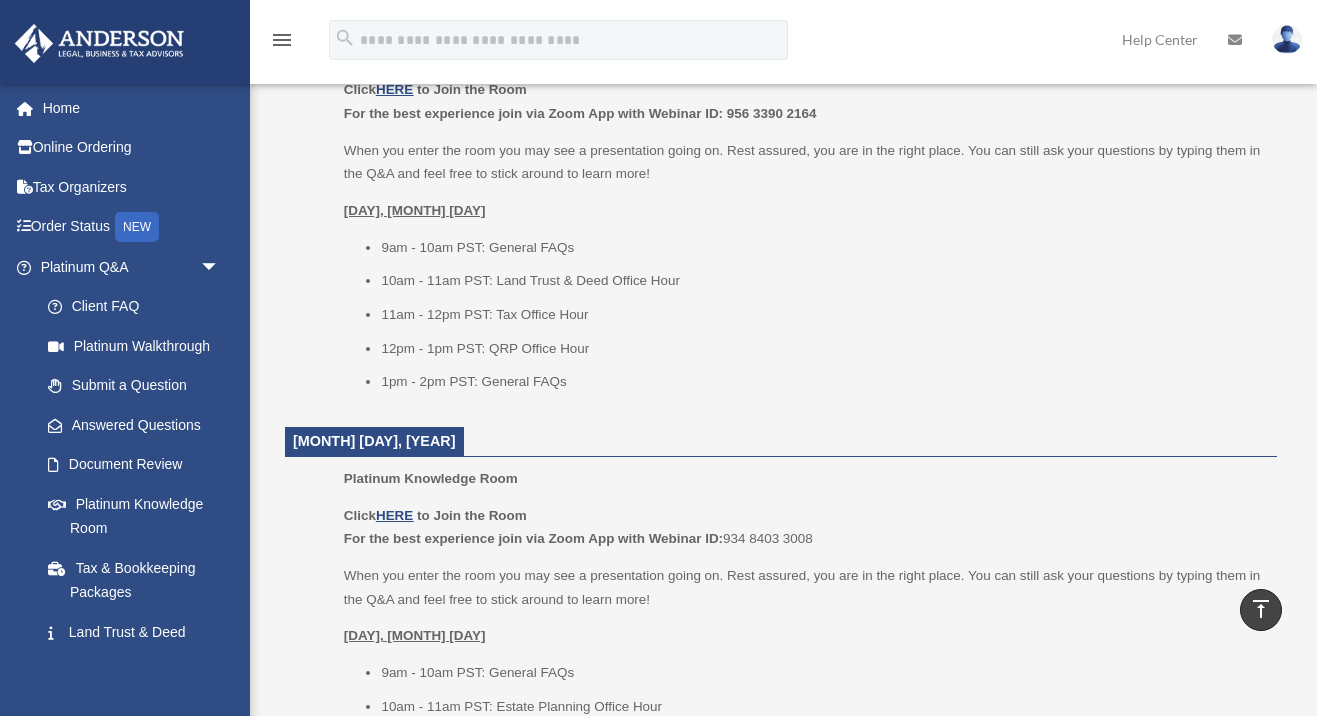 scroll, scrollTop: 969, scrollLeft: 0, axis: vertical 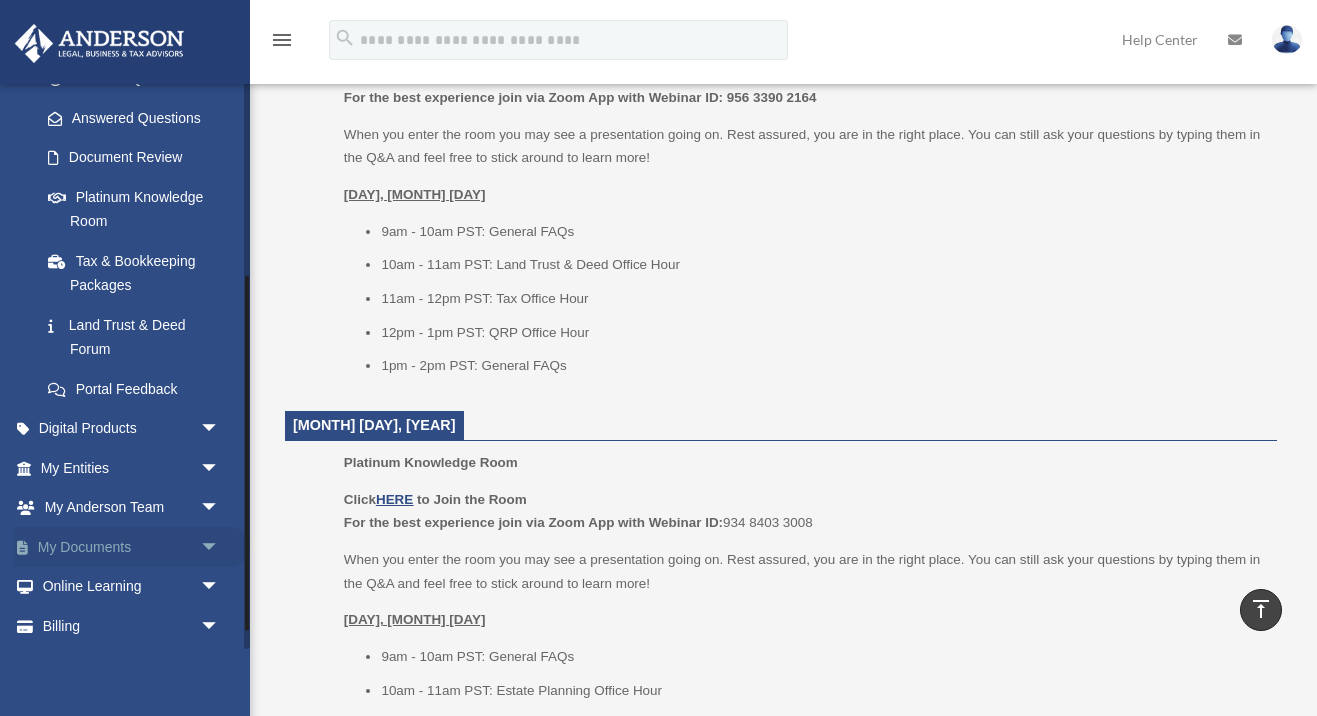 click on "My Documents arrow_drop_down" at bounding box center [132, 547] 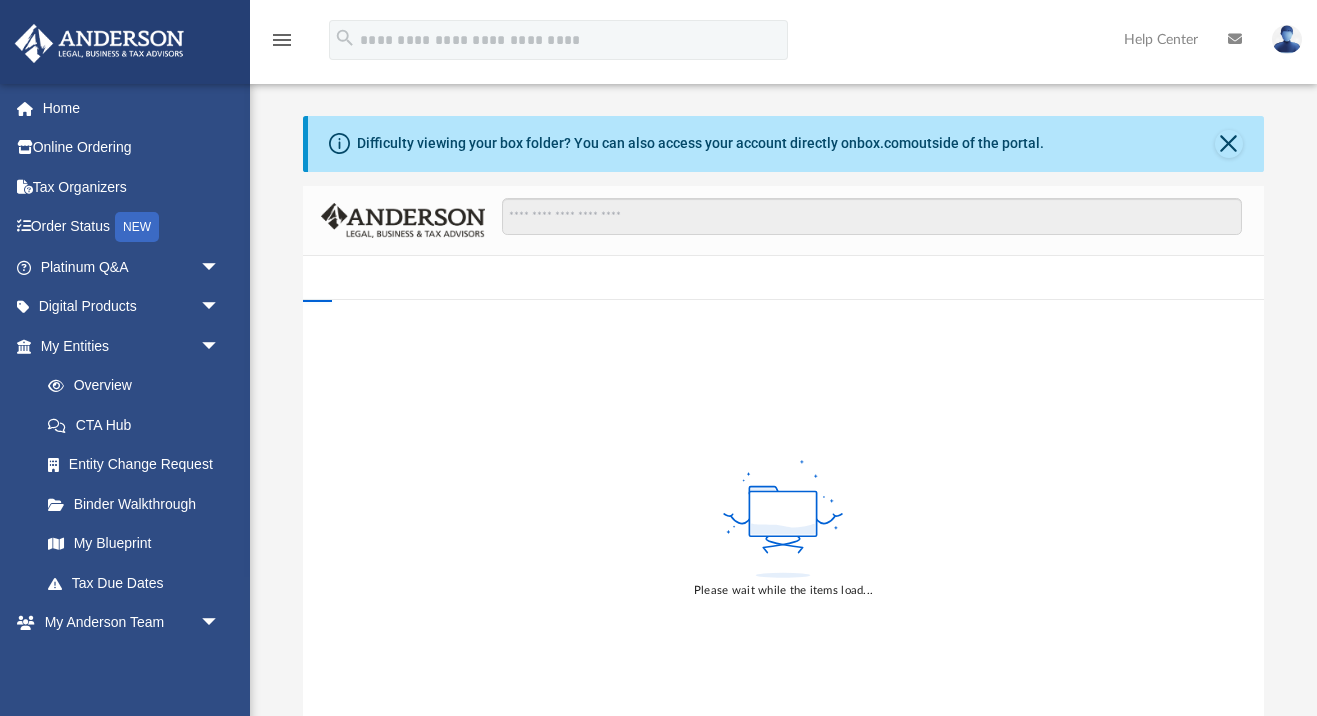 scroll, scrollTop: 0, scrollLeft: 0, axis: both 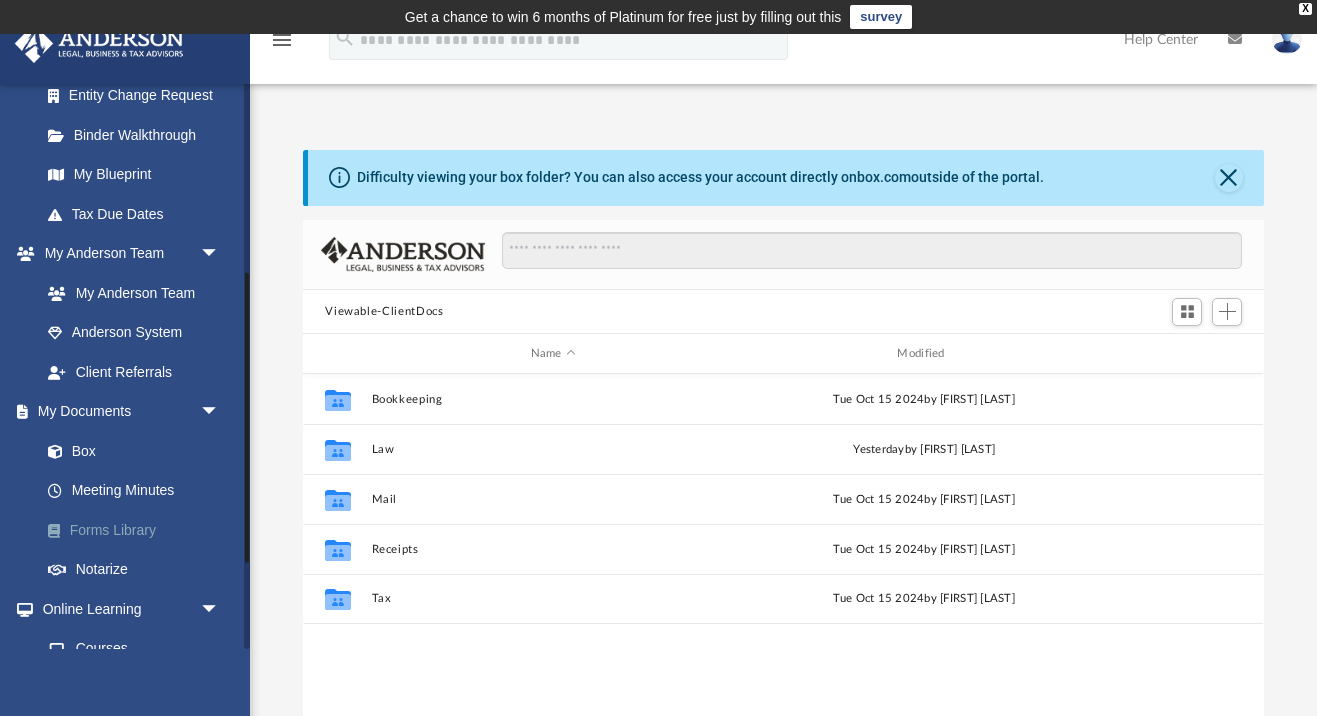 click on "Forms Library" at bounding box center [139, 530] 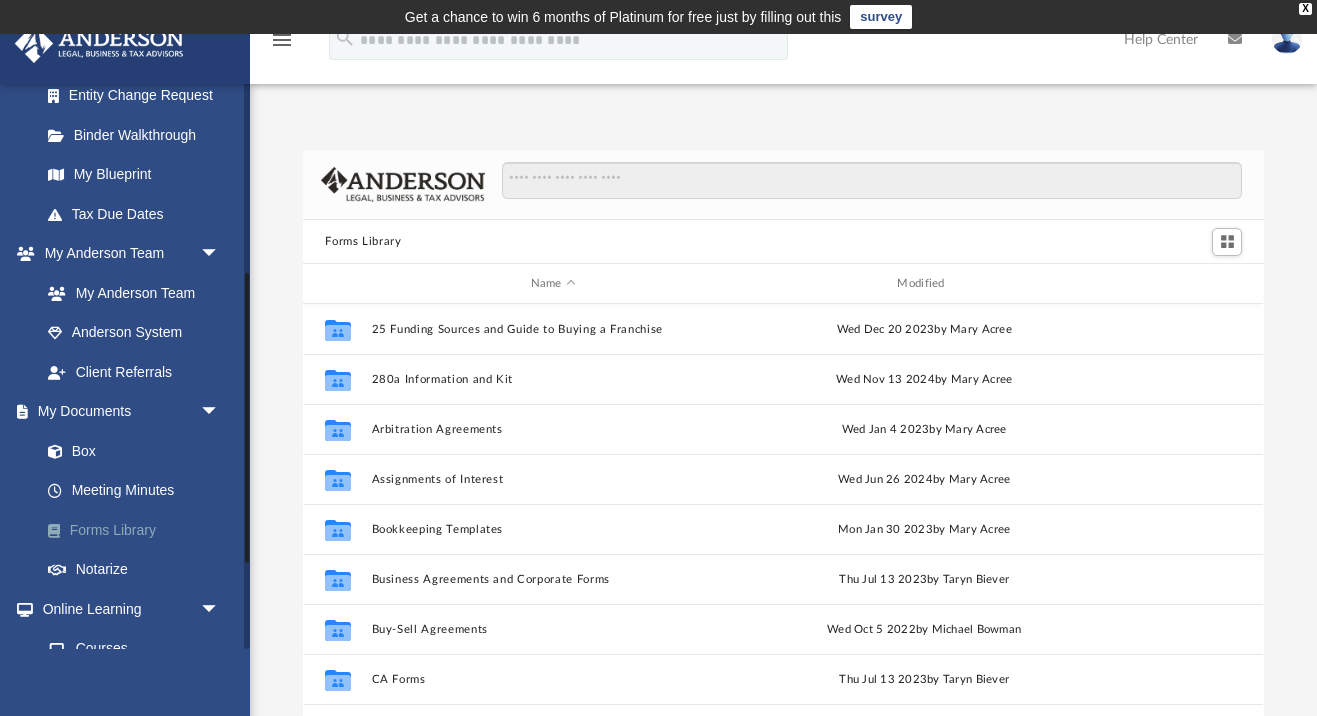scroll, scrollTop: 1, scrollLeft: 1, axis: both 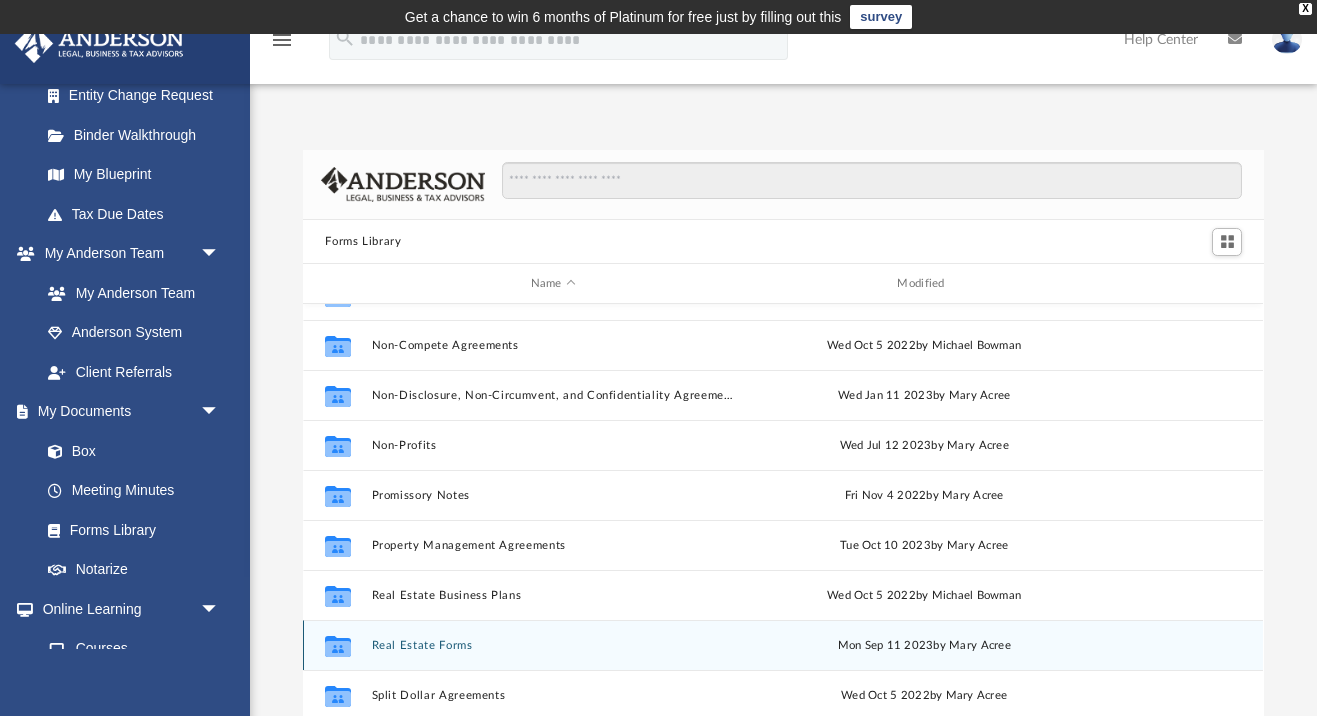 click on "Real Estate Forms" at bounding box center (553, 645) 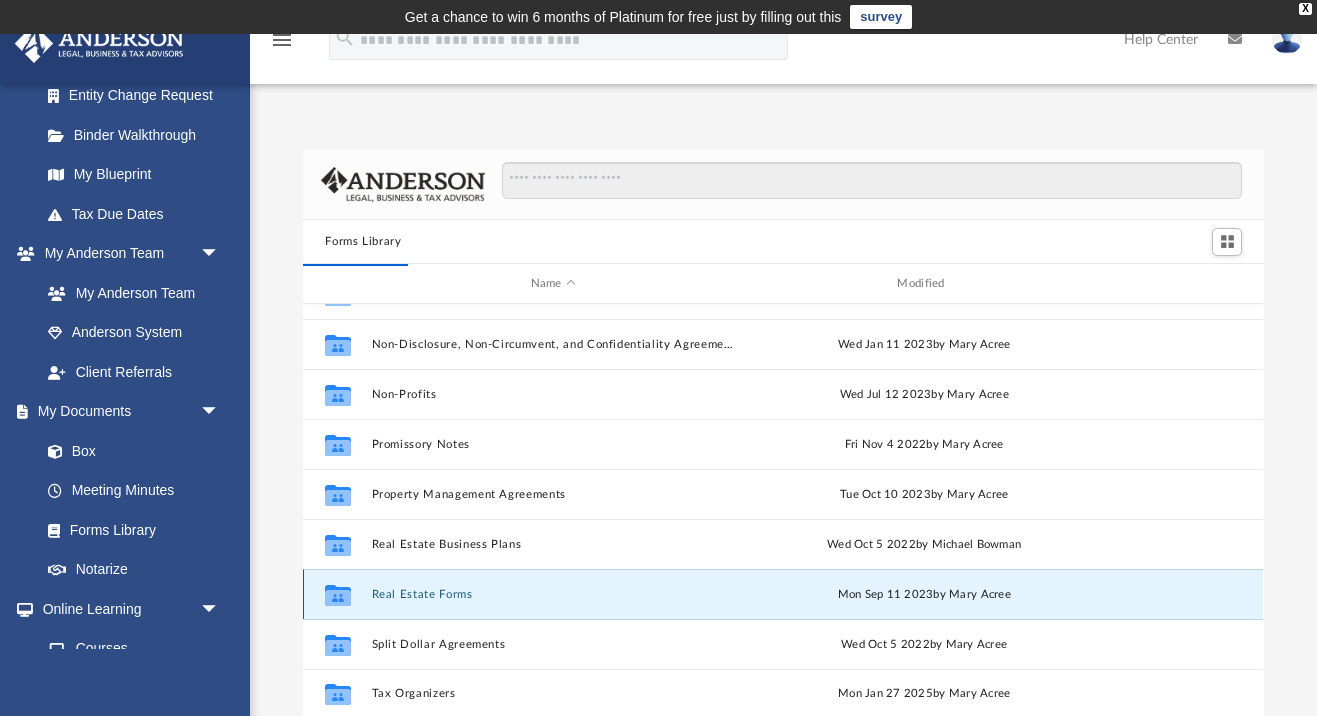 scroll, scrollTop: 1085, scrollLeft: 0, axis: vertical 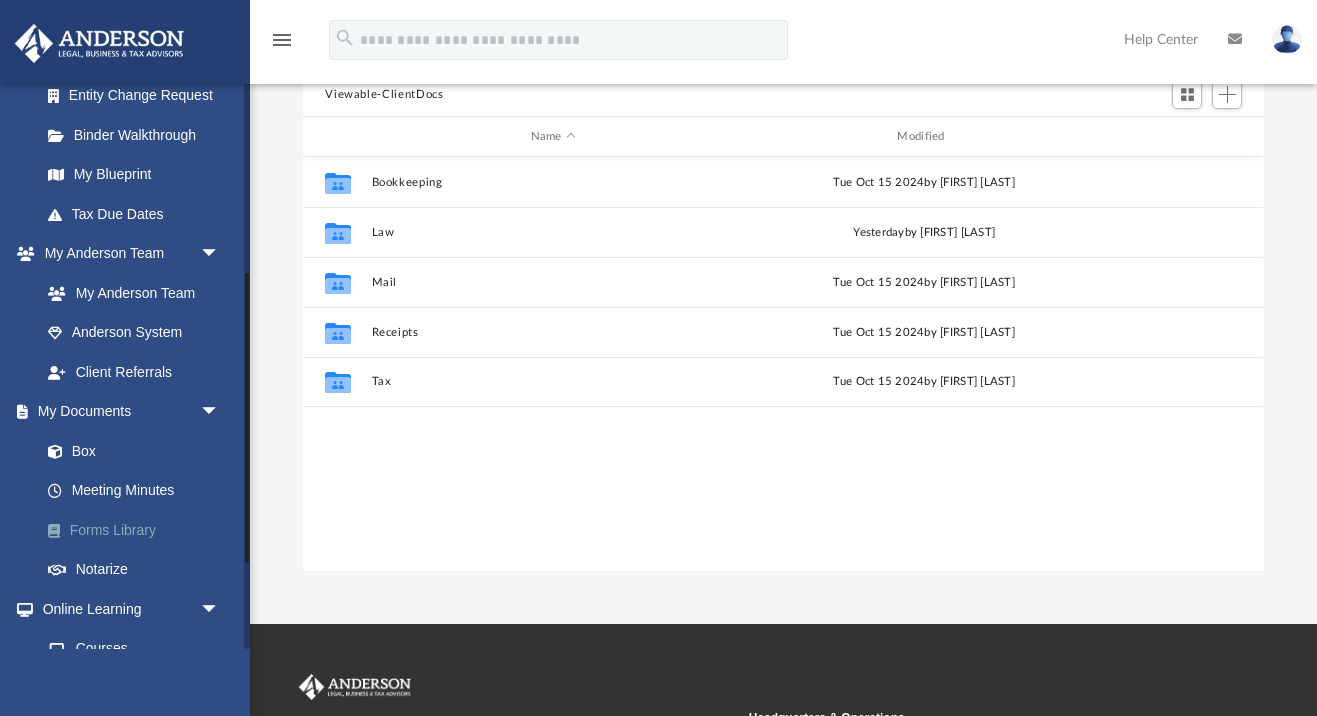 click on "Forms Library" at bounding box center (139, 530) 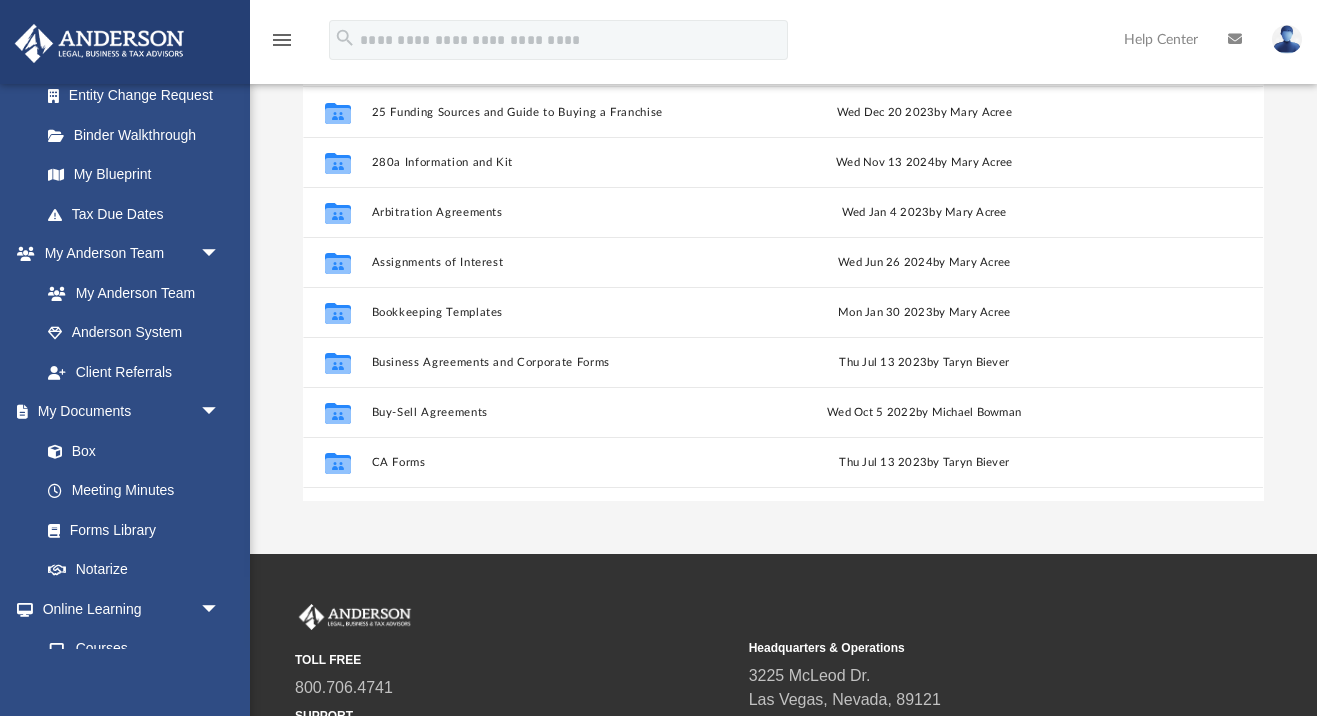 scroll, scrollTop: 455, scrollLeft: 961, axis: both 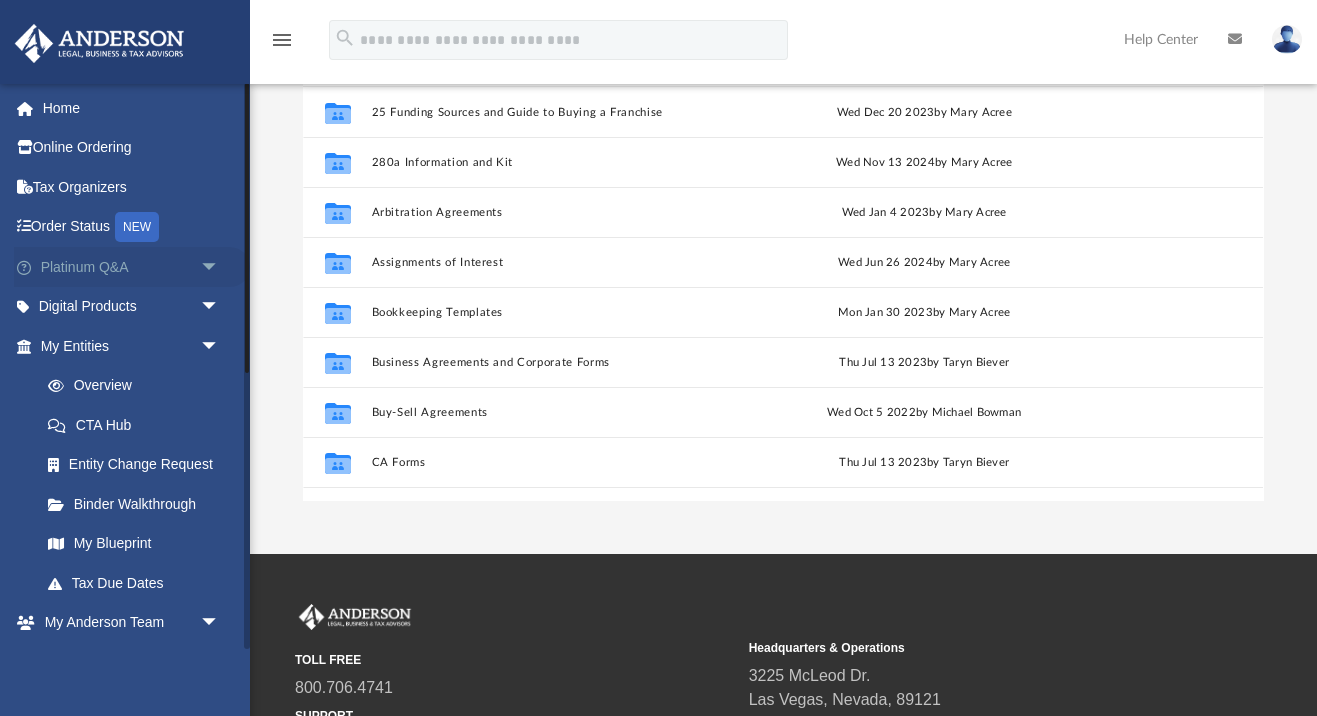 click on "arrow_drop_down" at bounding box center [220, 267] 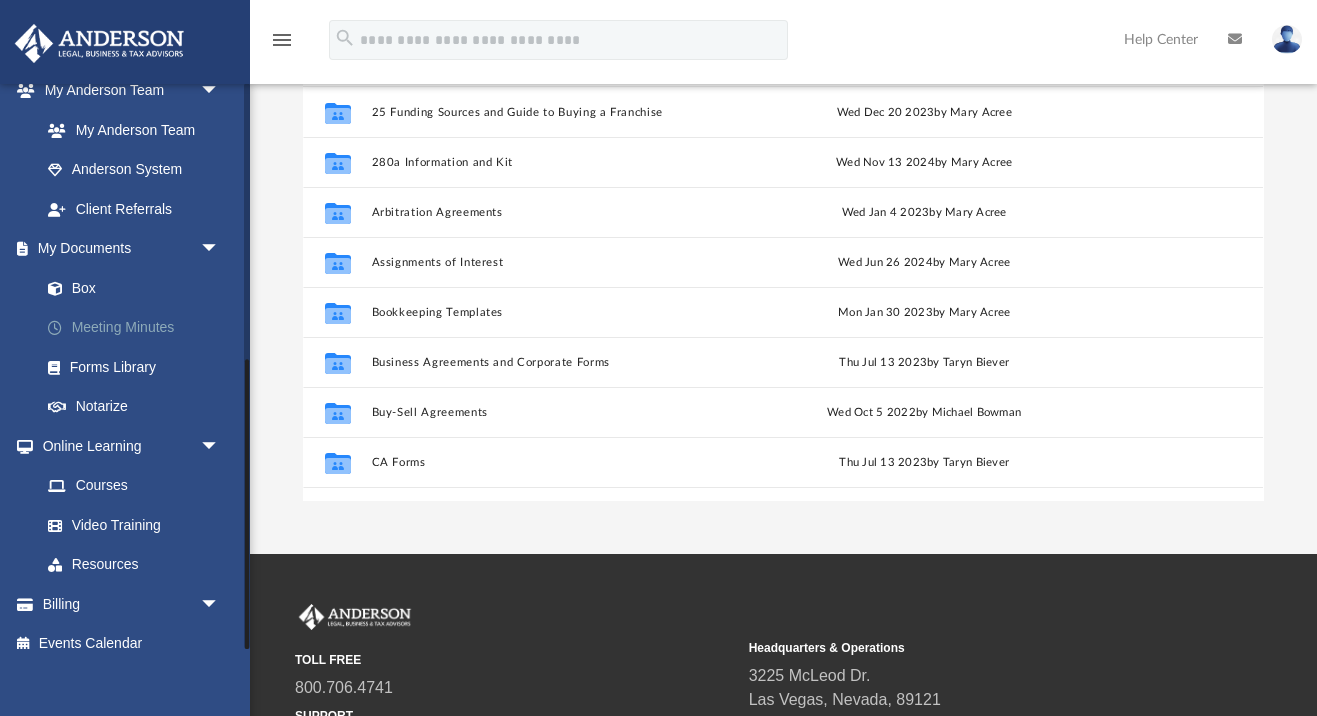 scroll, scrollTop: 960, scrollLeft: 0, axis: vertical 